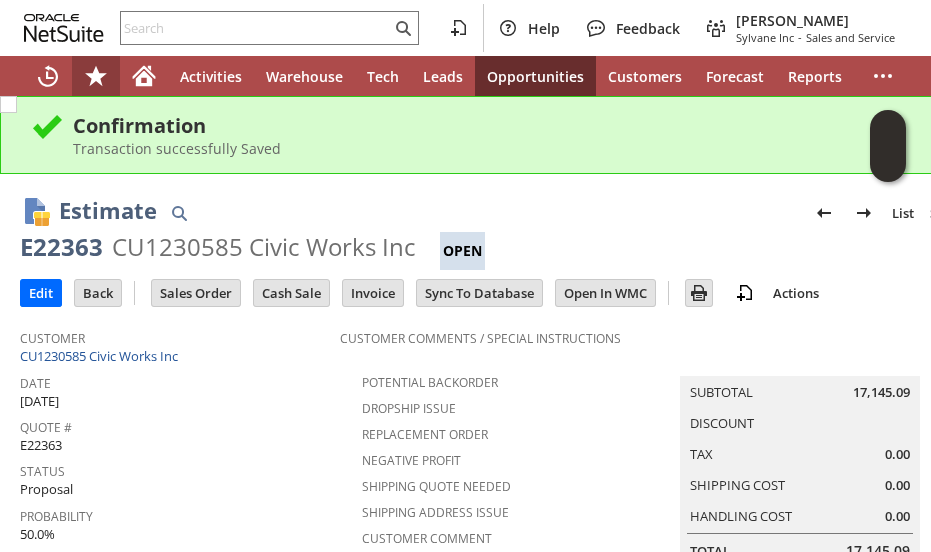 scroll, scrollTop: 0, scrollLeft: 0, axis: both 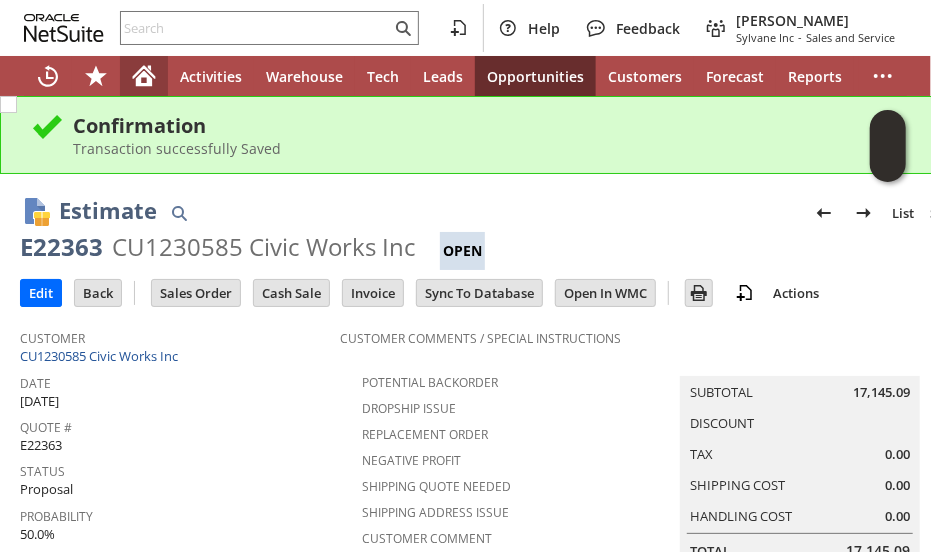 click 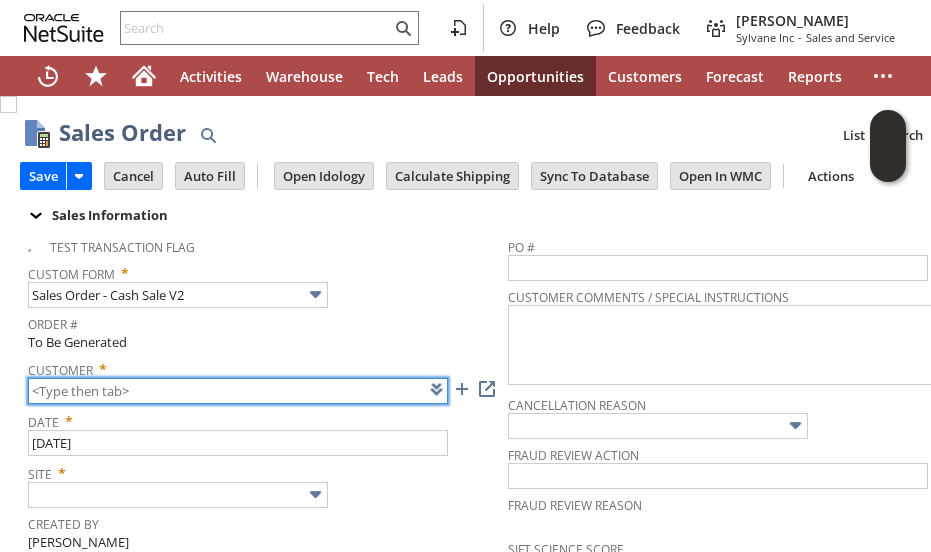scroll, scrollTop: 0, scrollLeft: 0, axis: both 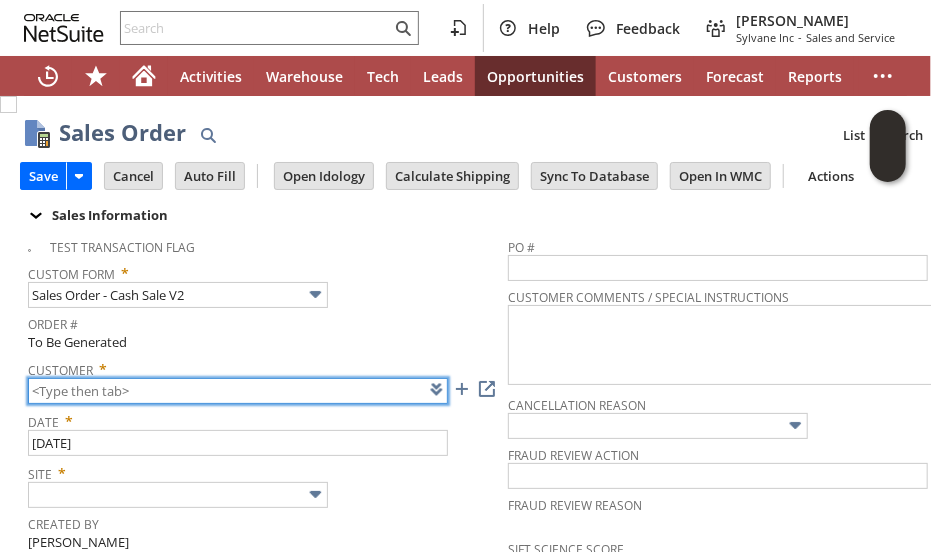 click at bounding box center [238, 391] 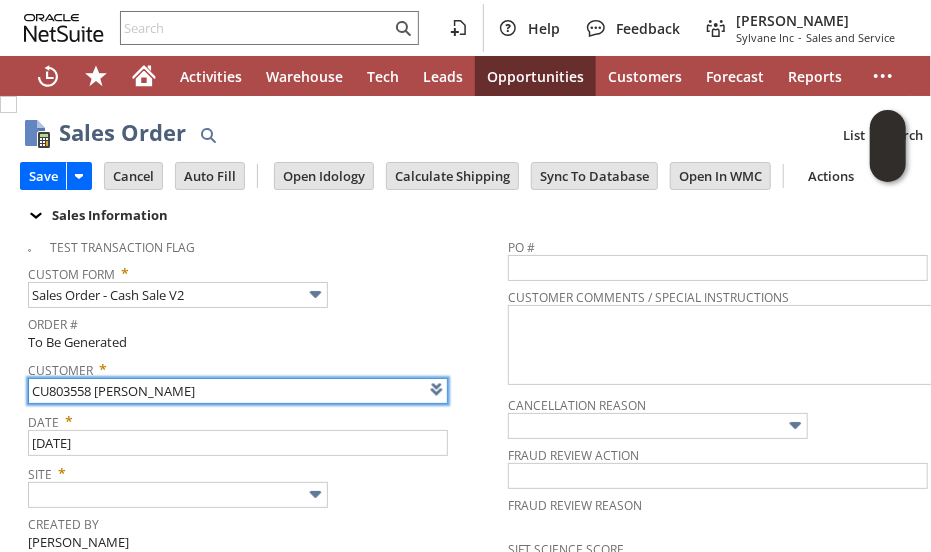 type on "CU803558 [PERSON_NAME]" 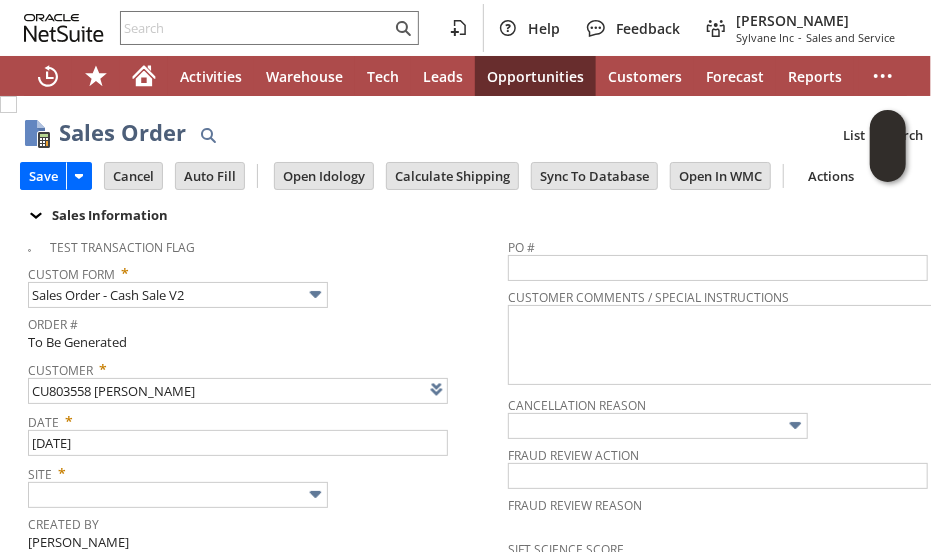 click on "Created By" at bounding box center (263, 521) 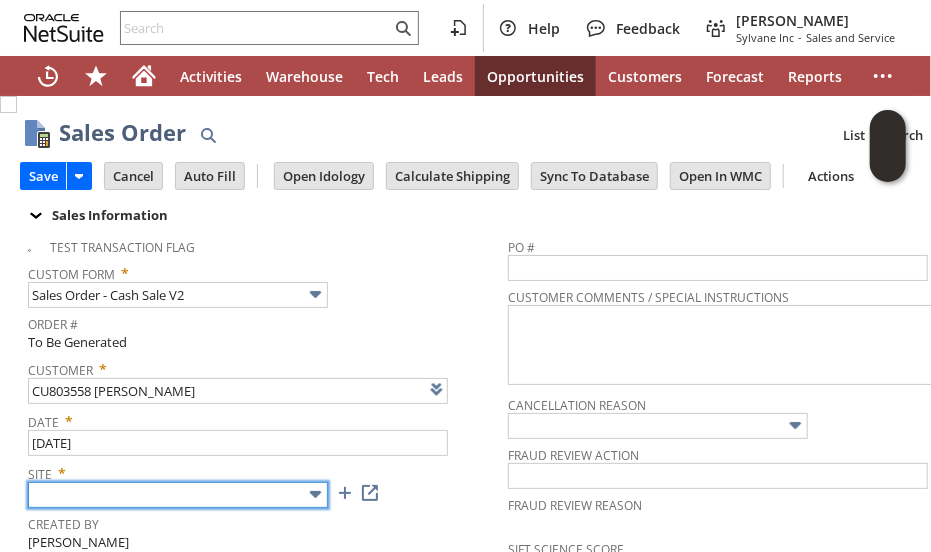 click at bounding box center (178, 495) 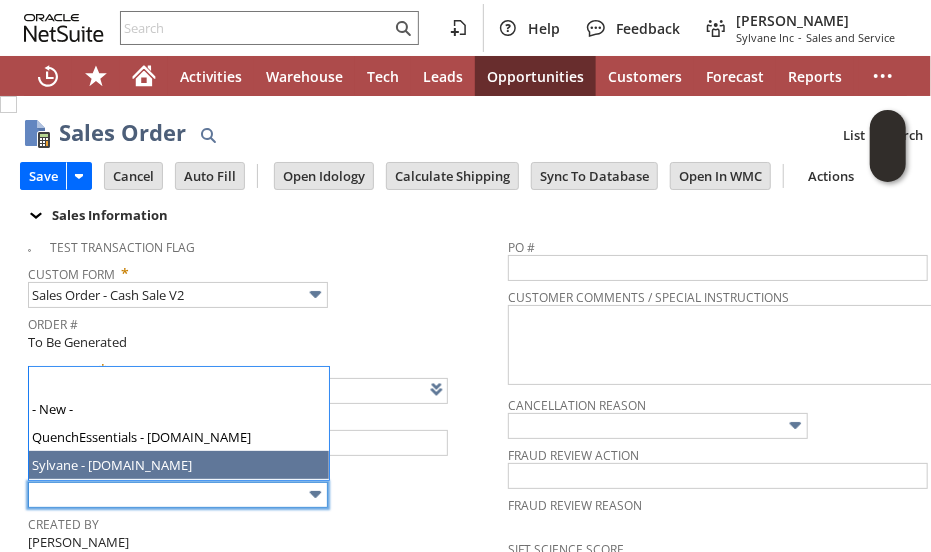 drag, startPoint x: 177, startPoint y: 467, endPoint x: 377, endPoint y: 500, distance: 202.70422 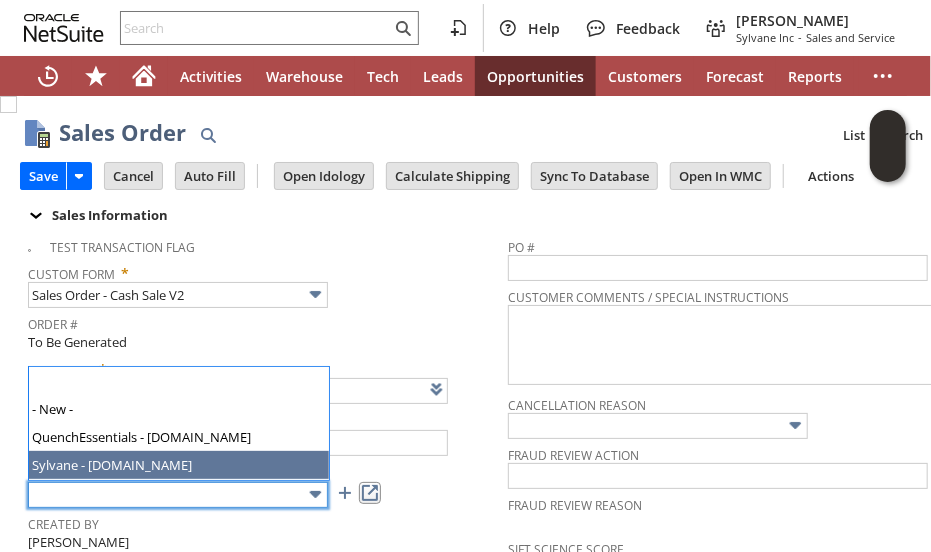 type on "Sylvane - [DOMAIN_NAME]" 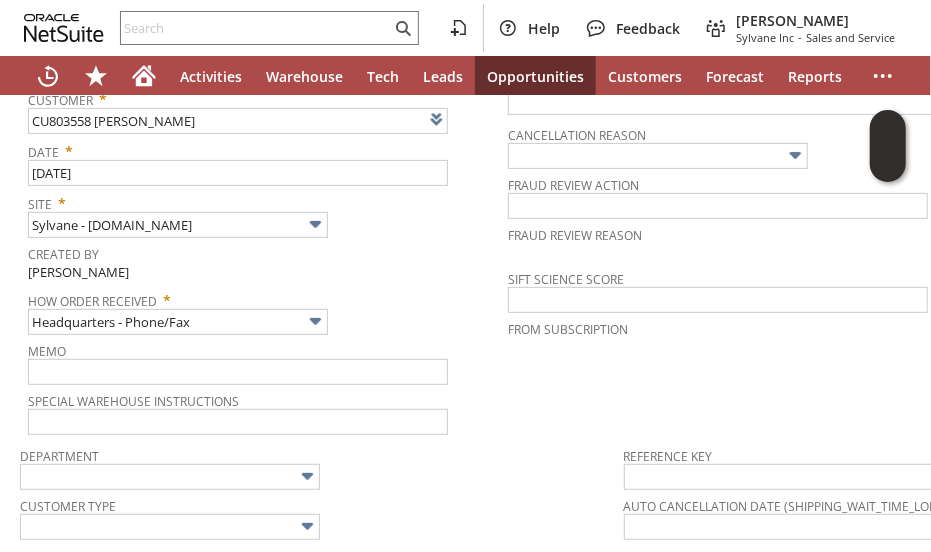 scroll, scrollTop: 300, scrollLeft: 0, axis: vertical 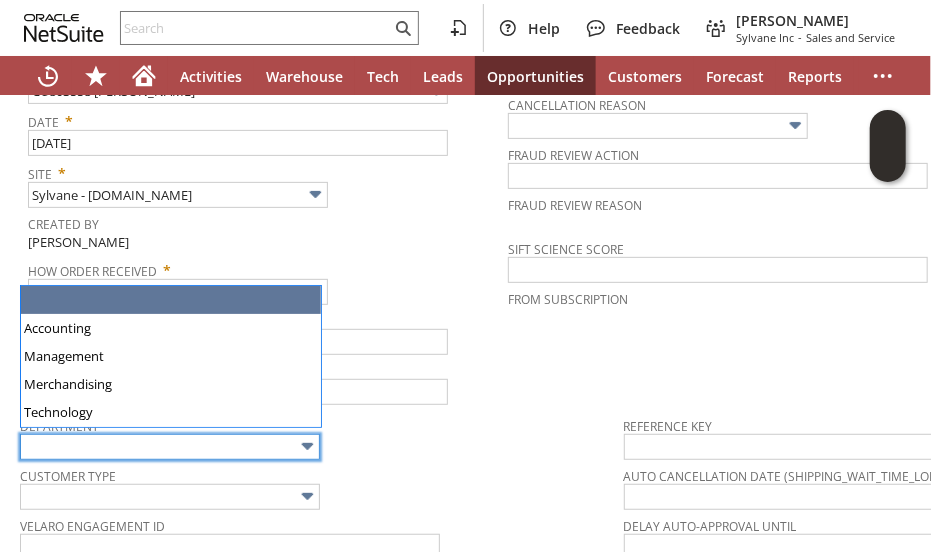 click at bounding box center [170, 447] 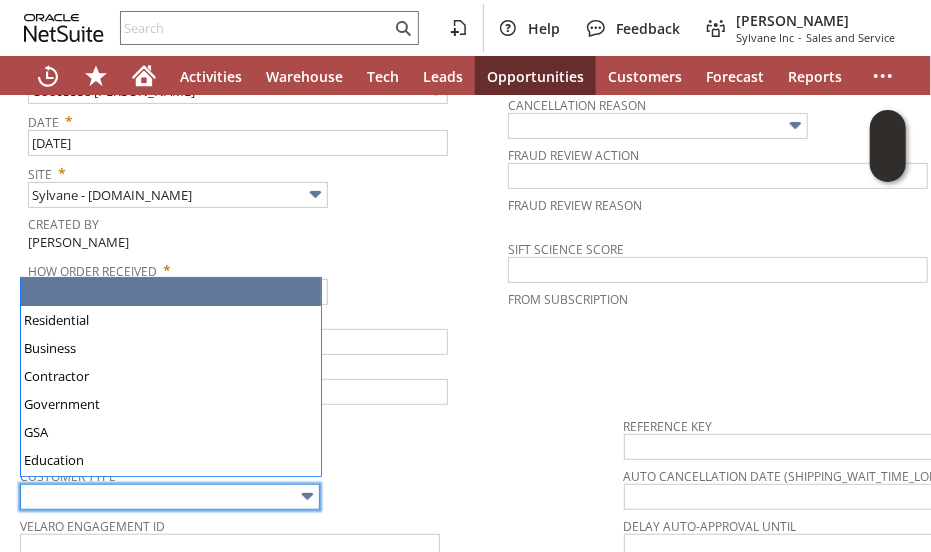 drag, startPoint x: 195, startPoint y: 490, endPoint x: 164, endPoint y: 467, distance: 38.600517 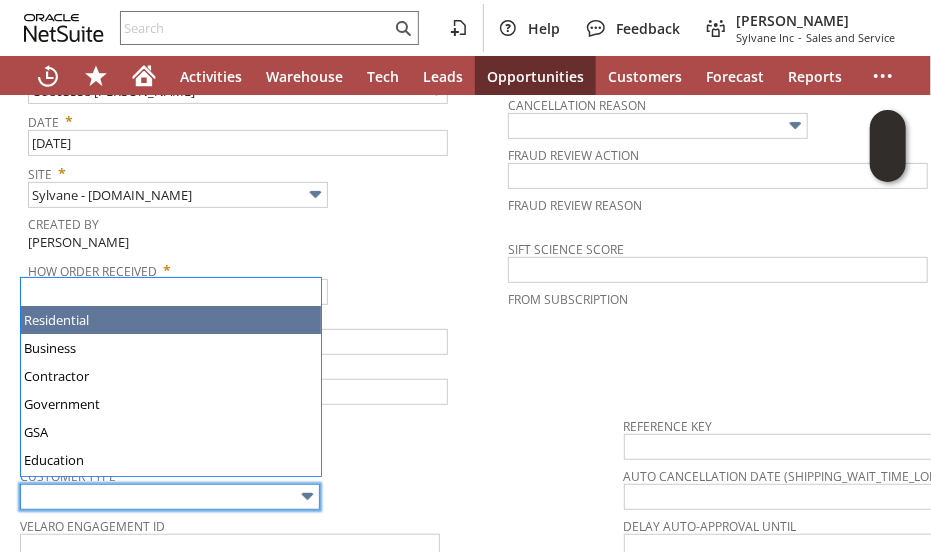 type on "Residential" 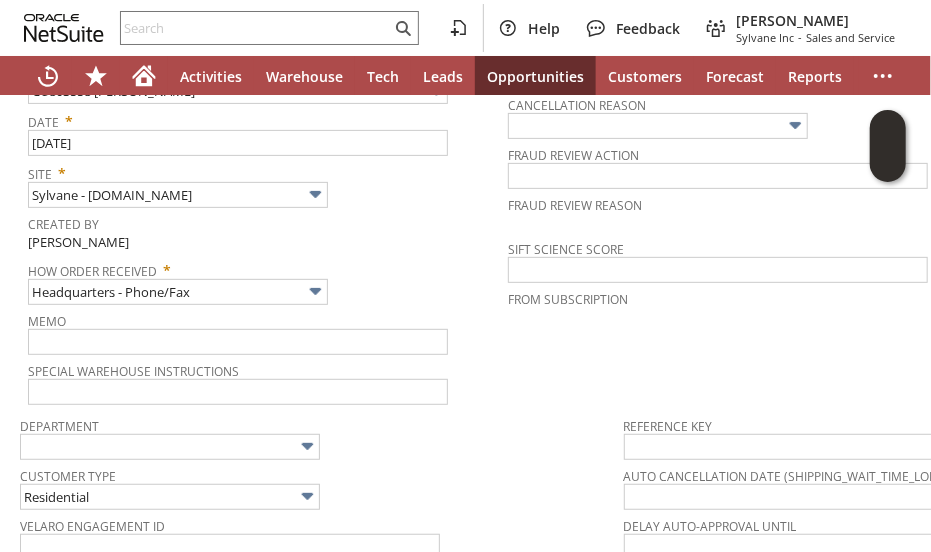 click on "Customer Type
Residential" at bounding box center [317, 486] 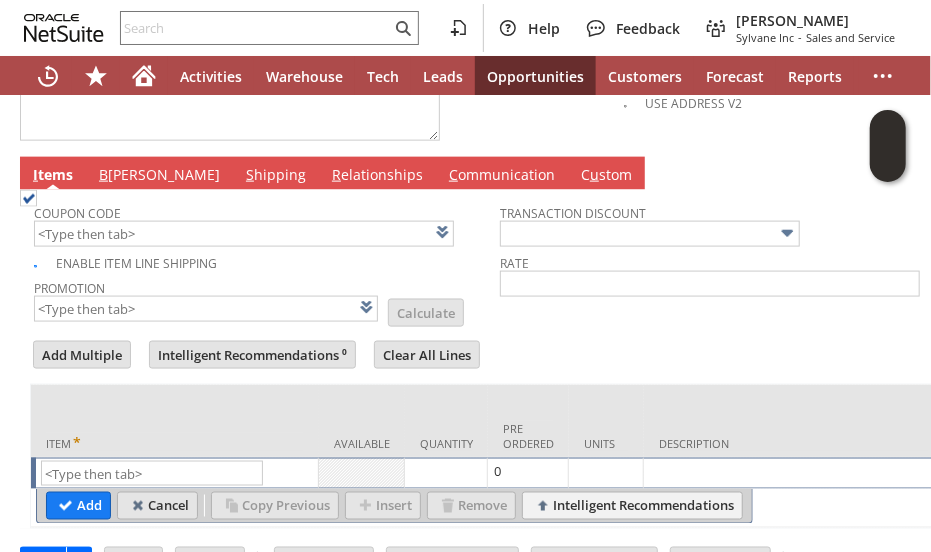 scroll, scrollTop: 1060, scrollLeft: 0, axis: vertical 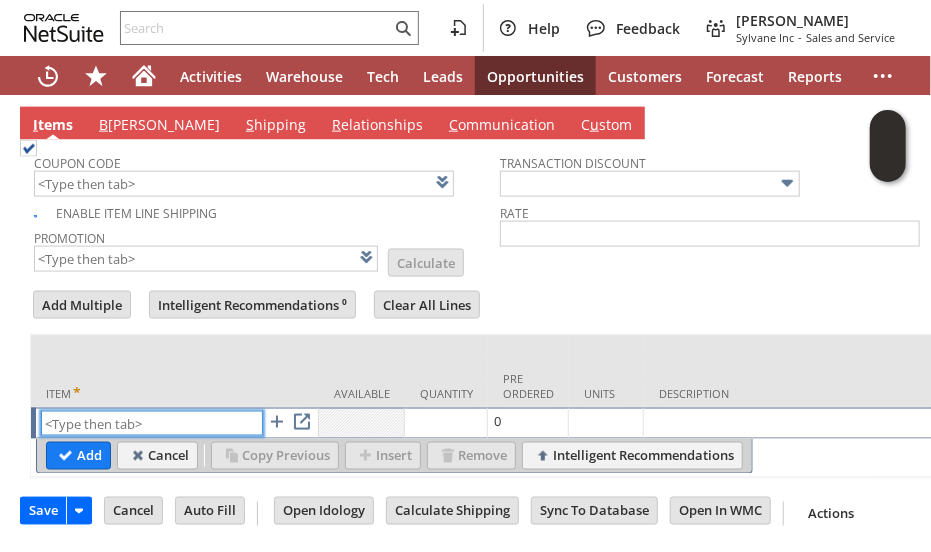 click at bounding box center (152, 423) 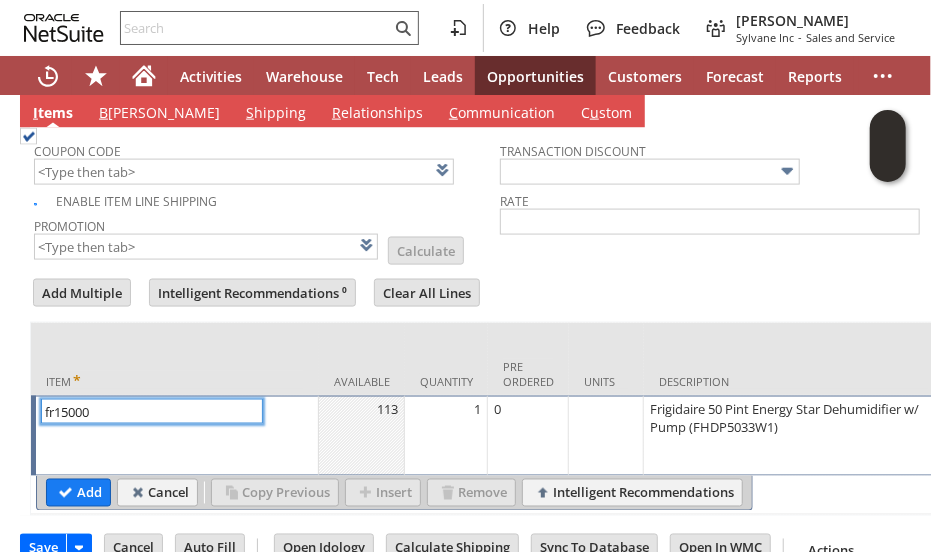 type on "fr15000" 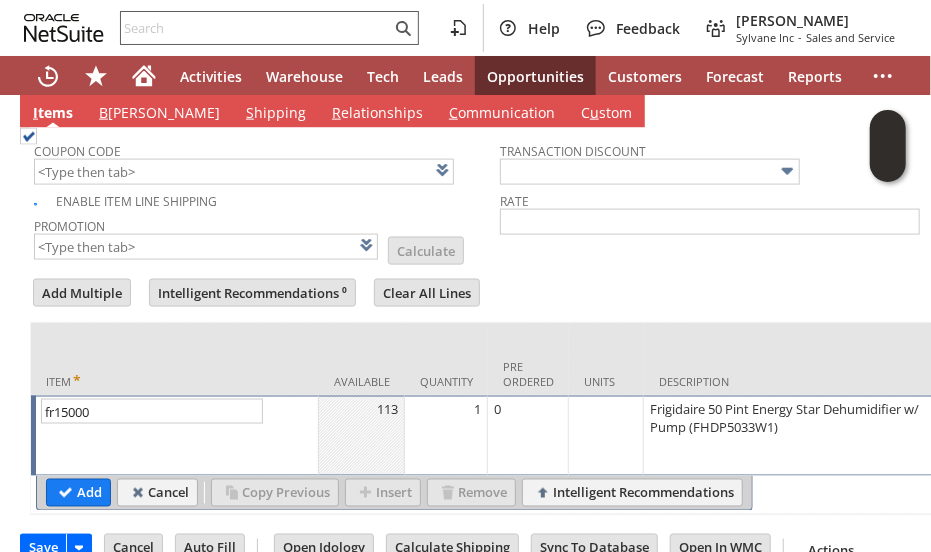 click on "Add" at bounding box center [78, 493] 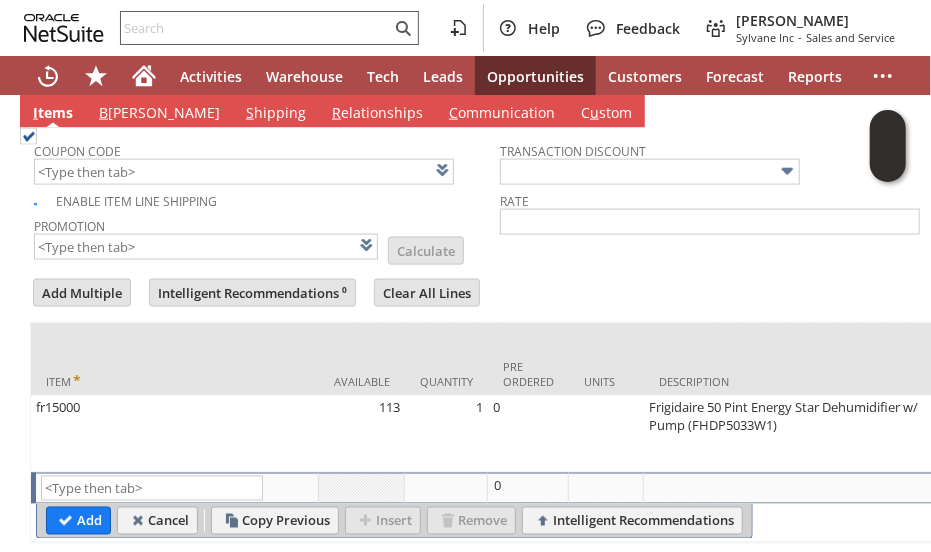 type on "Intelligent Recommendations¹⁰" 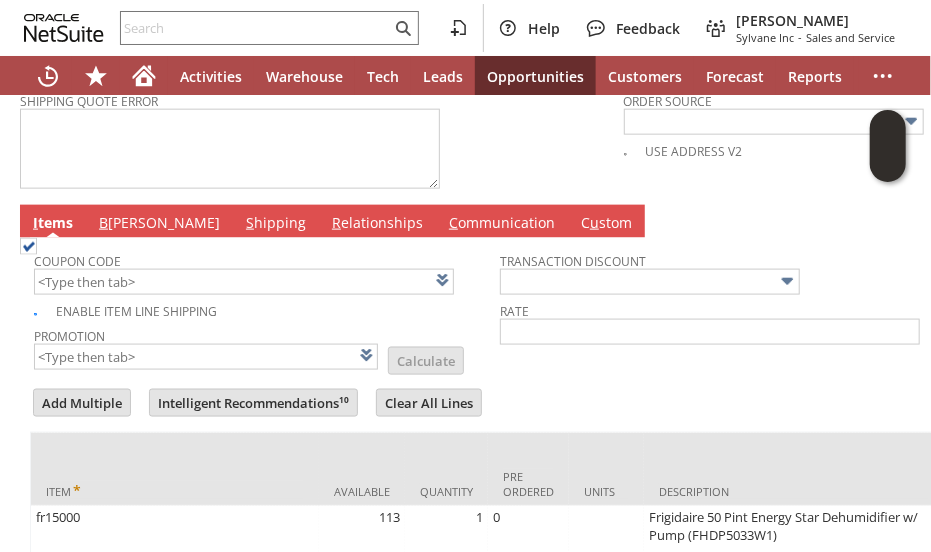 scroll, scrollTop: 860, scrollLeft: 0, axis: vertical 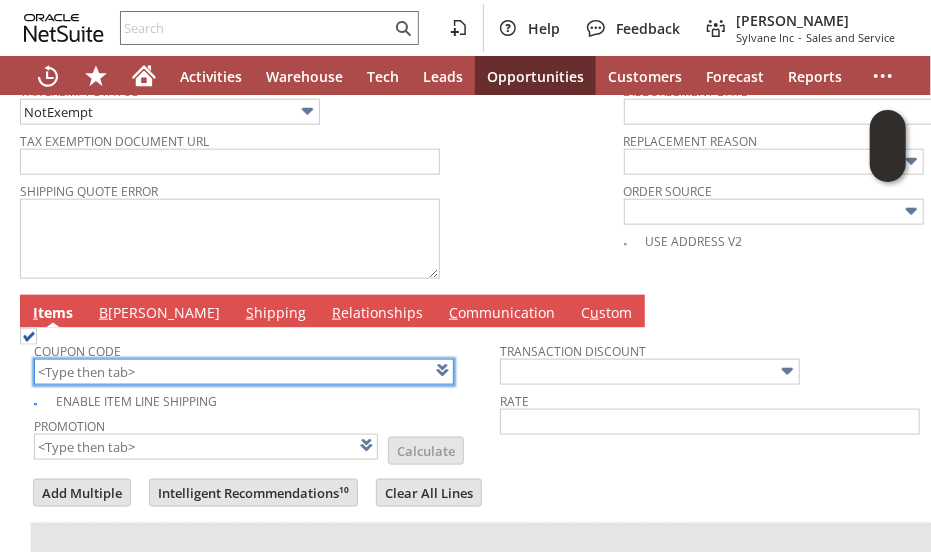 click at bounding box center [244, 372] 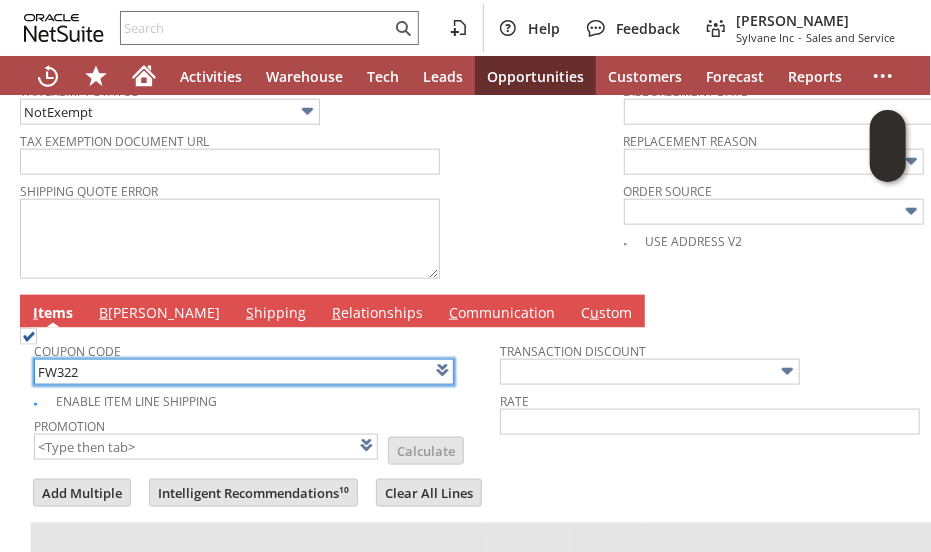 type on "FW322" 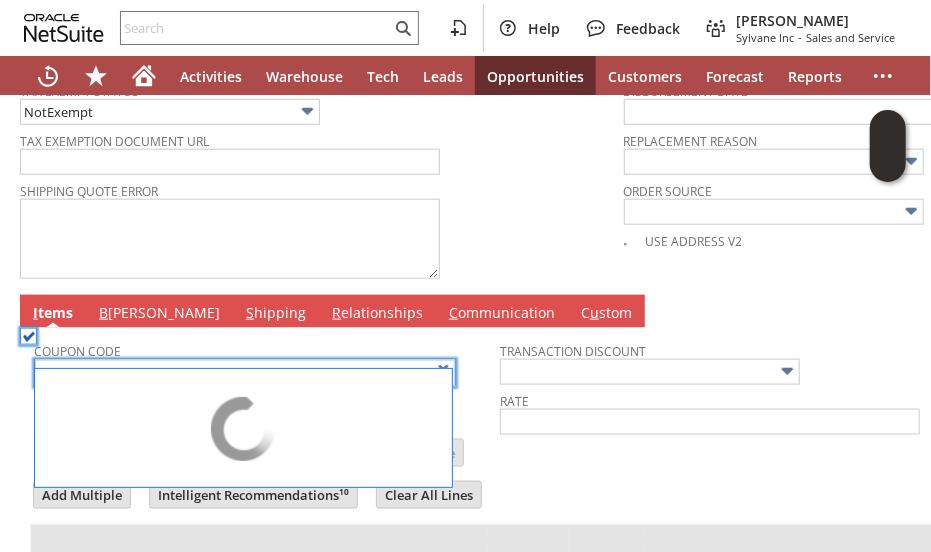 type on "FW322" 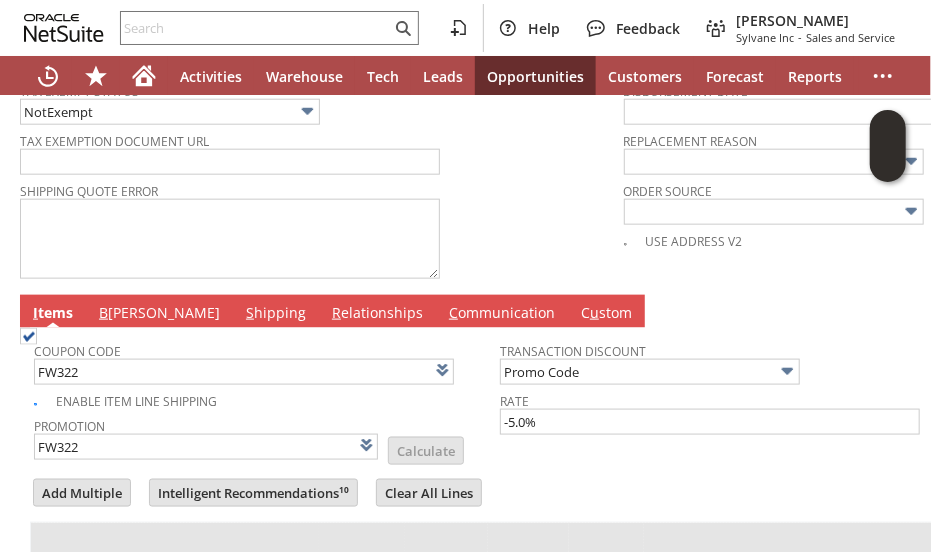 click on "Coupon Code
FW322
Enable Item Line Shipping
Promotion
FW322
List
Calculate
Transaction Discount
Promo Code
Rate
-5.0%" at bounding box center (500, 397) 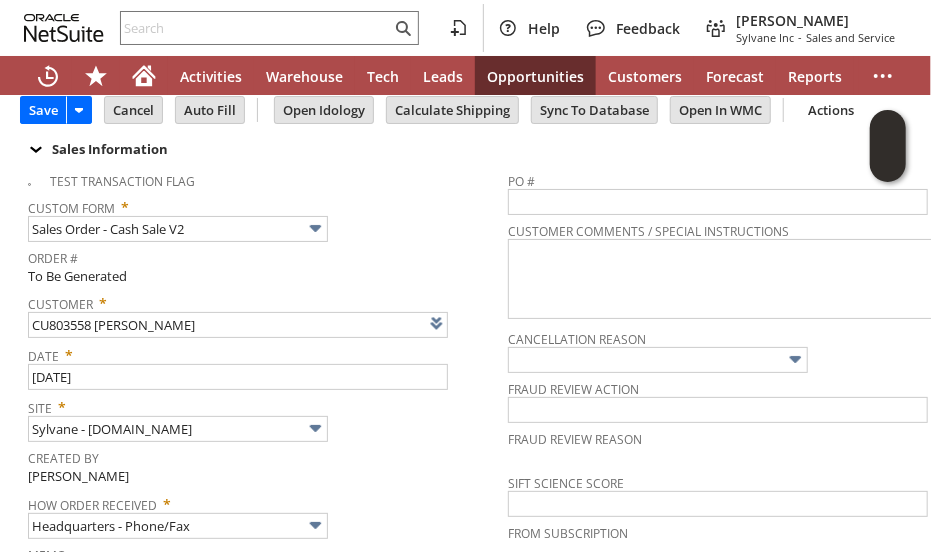 scroll, scrollTop: 0, scrollLeft: 0, axis: both 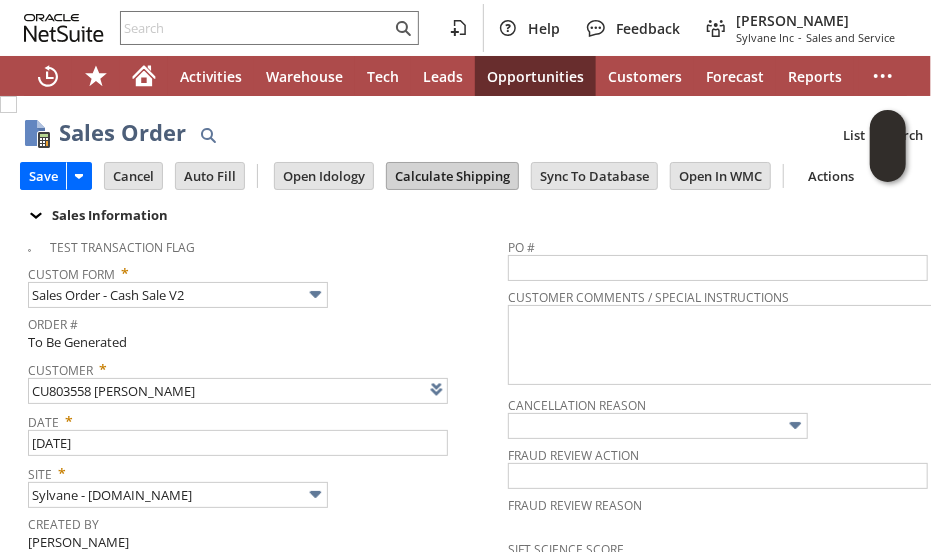click on "Calculate Shipping" at bounding box center [452, 176] 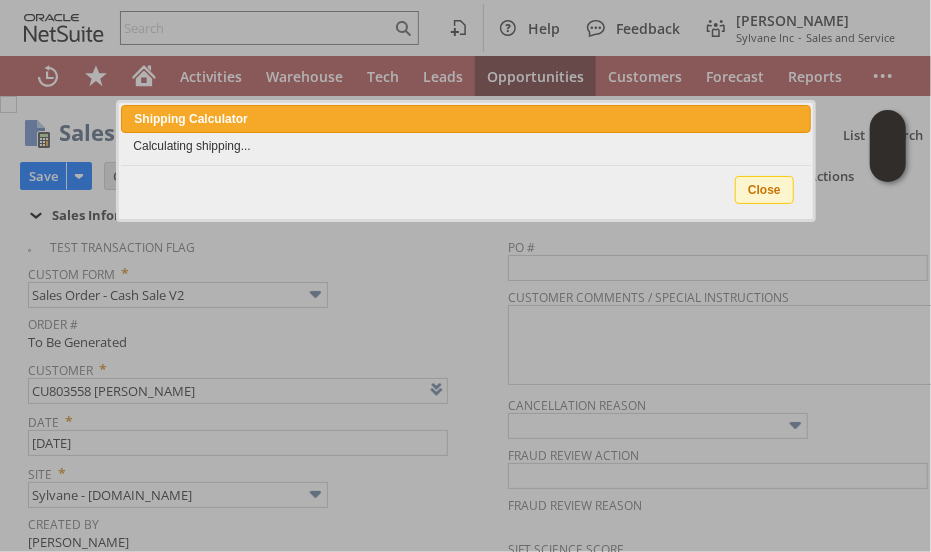 type 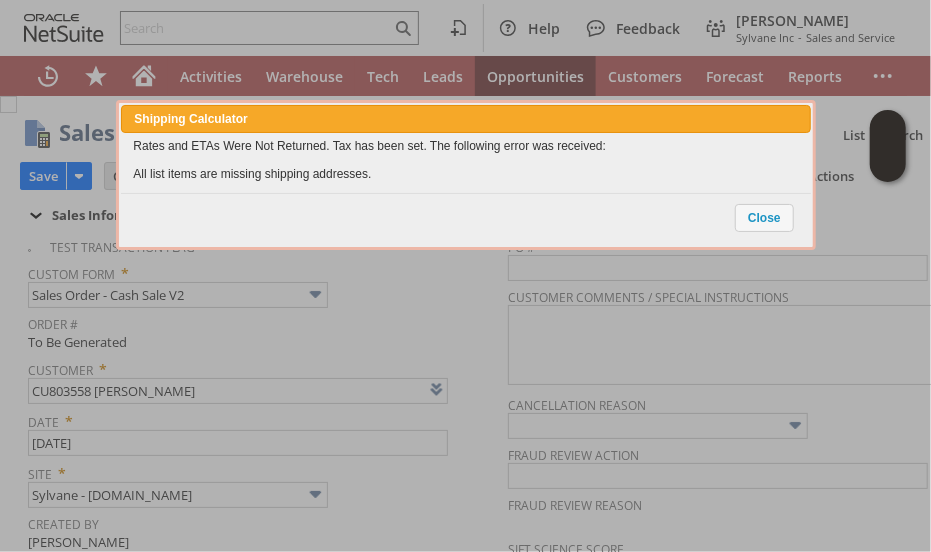 scroll, scrollTop: 1136, scrollLeft: 0, axis: vertical 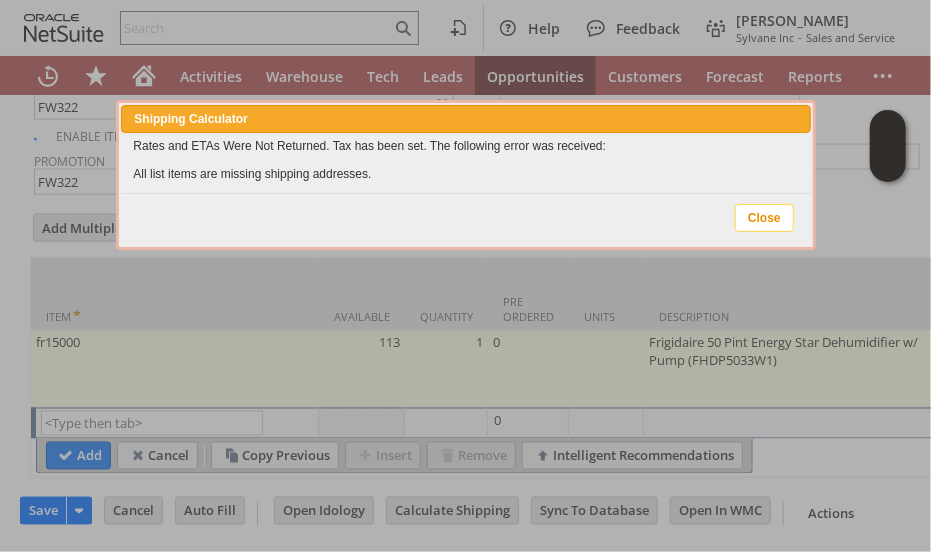 drag, startPoint x: 765, startPoint y: 223, endPoint x: 452, endPoint y: 333, distance: 331.76648 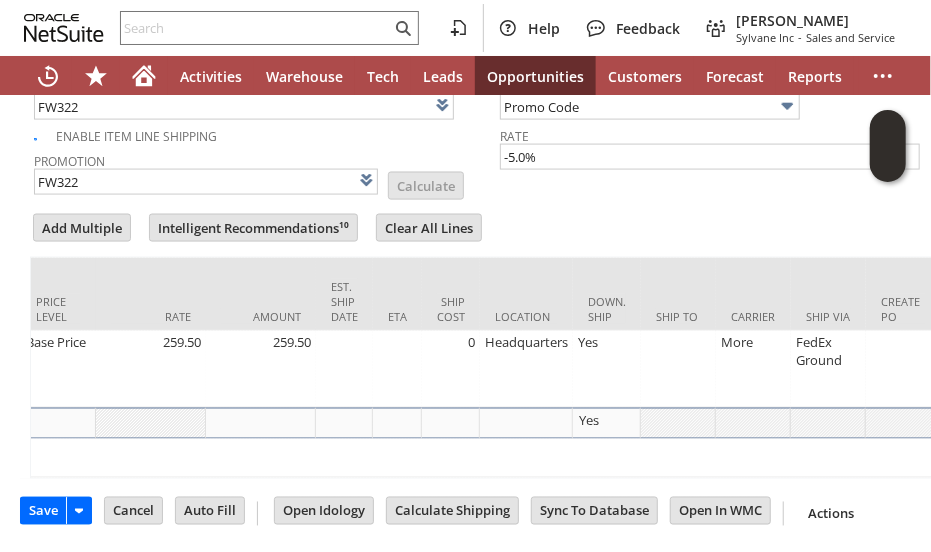 scroll, scrollTop: 0, scrollLeft: 984, axis: horizontal 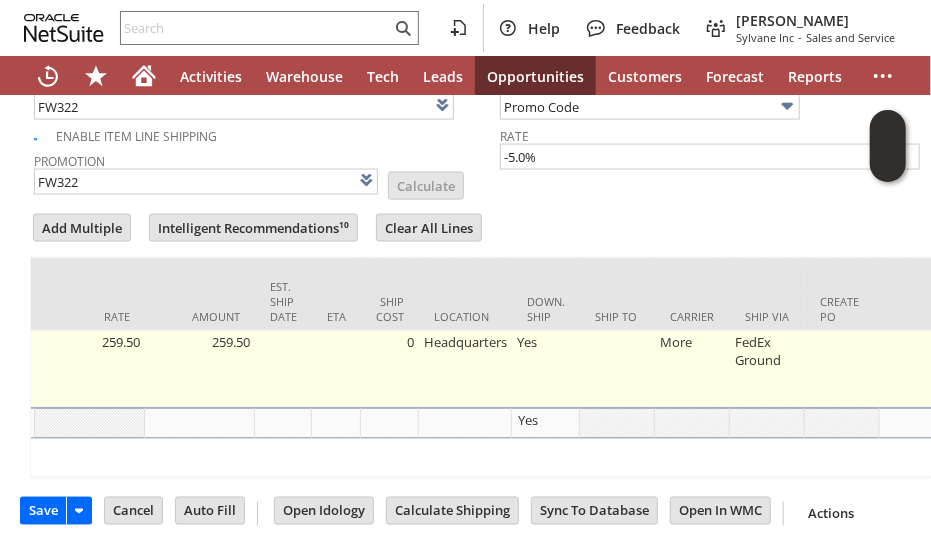 click at bounding box center [617, 369] 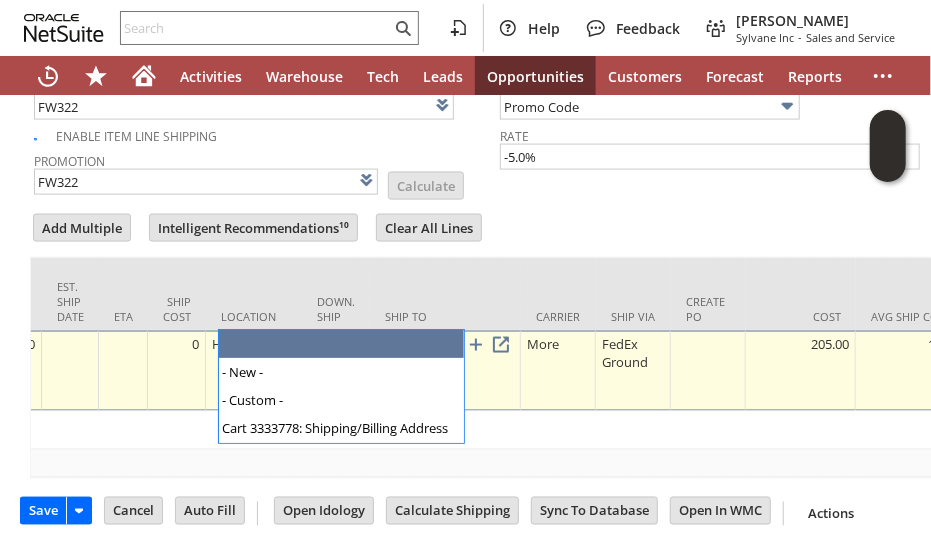 click at bounding box center (446, 346) 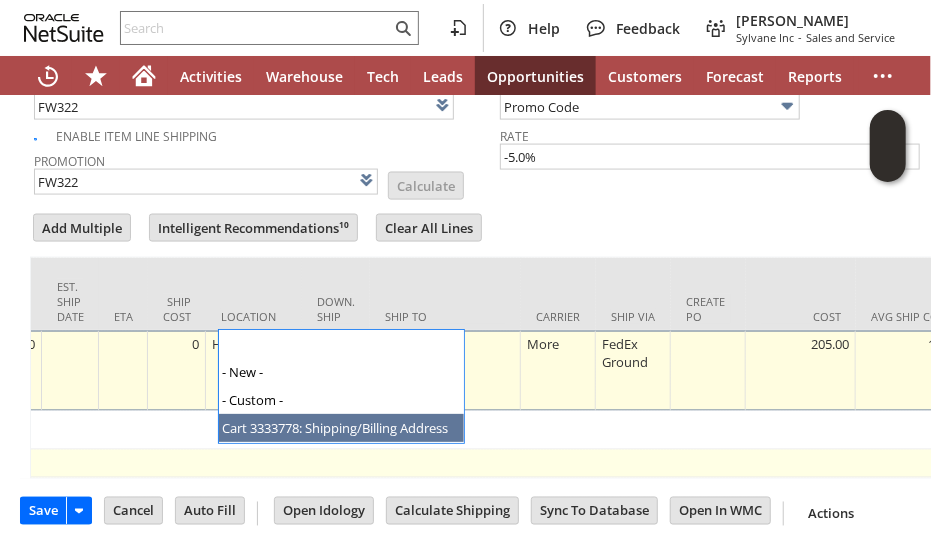 drag, startPoint x: 396, startPoint y: 434, endPoint x: 203, endPoint y: 440, distance: 193.09325 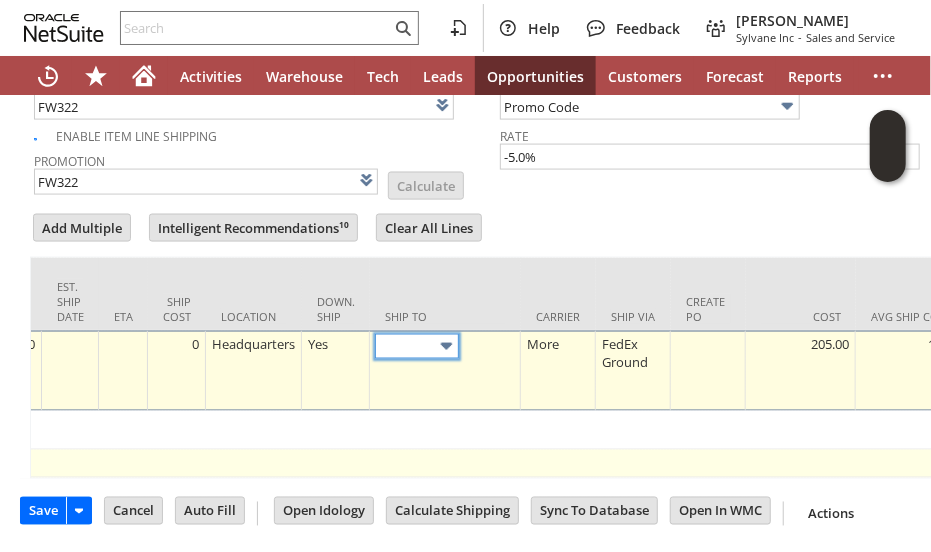type on "Cart 3333778: Shipping/Billing Address" 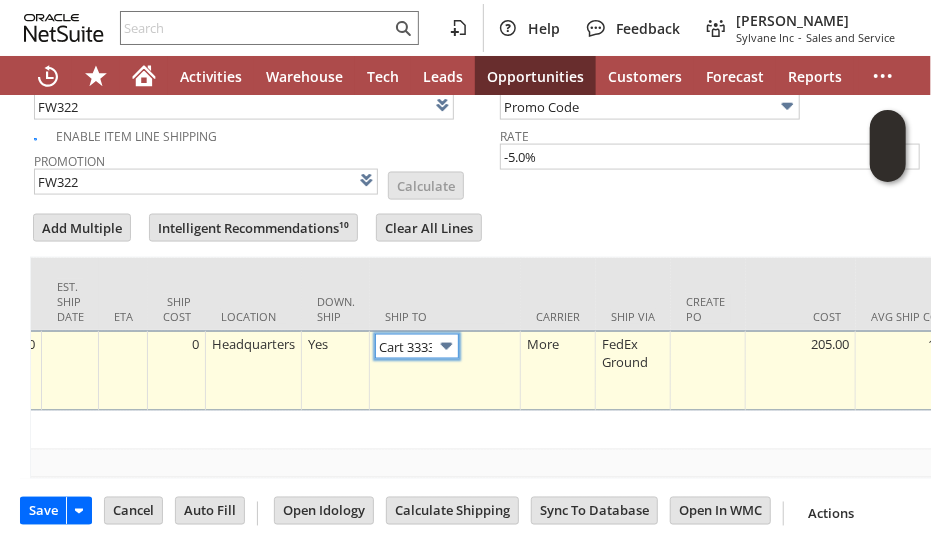 scroll, scrollTop: 0, scrollLeft: 0, axis: both 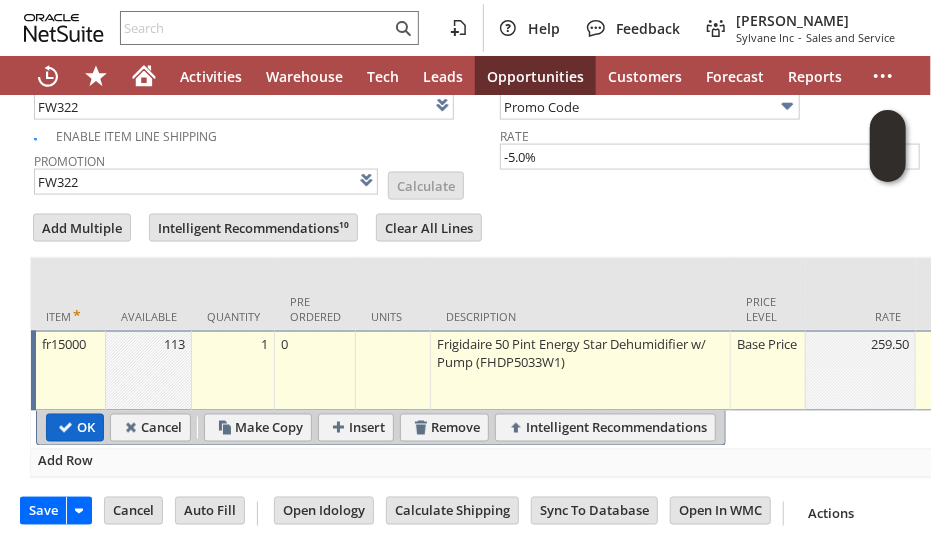 click on "OK" at bounding box center [75, 428] 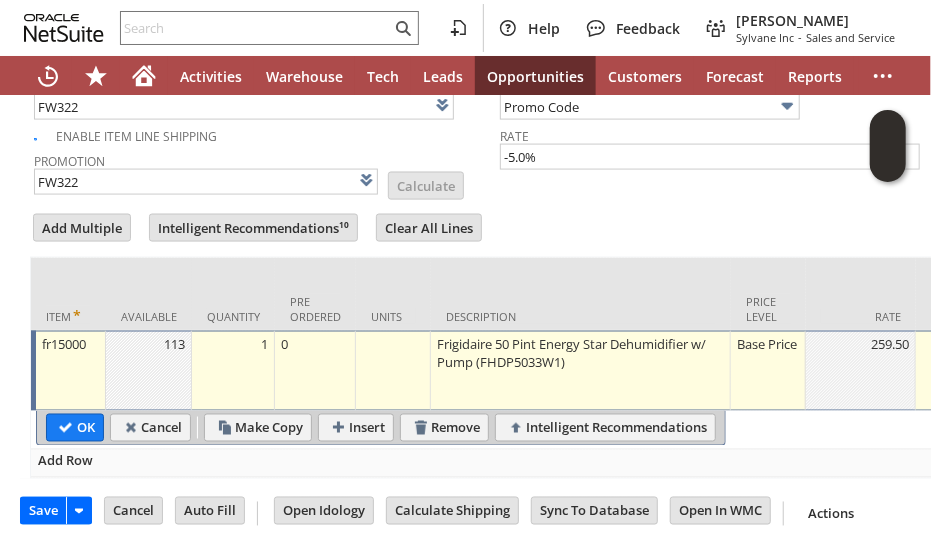 type 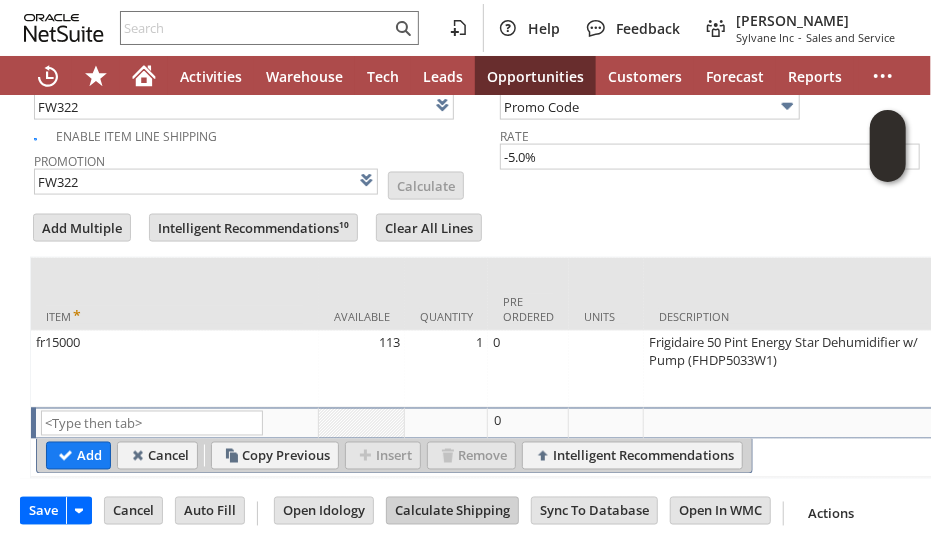 click on "Calculate Shipping" at bounding box center (452, 511) 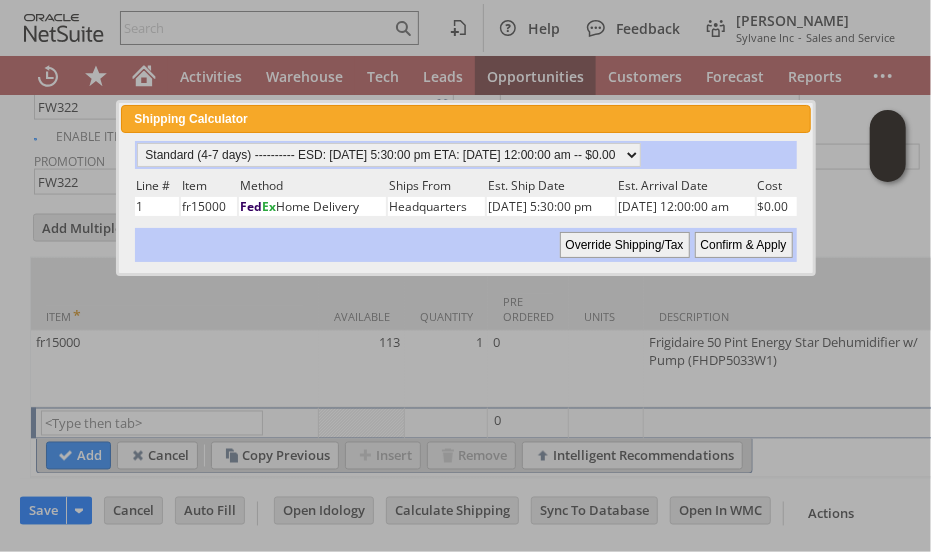 click on "Confirm & Apply" at bounding box center [744, 245] 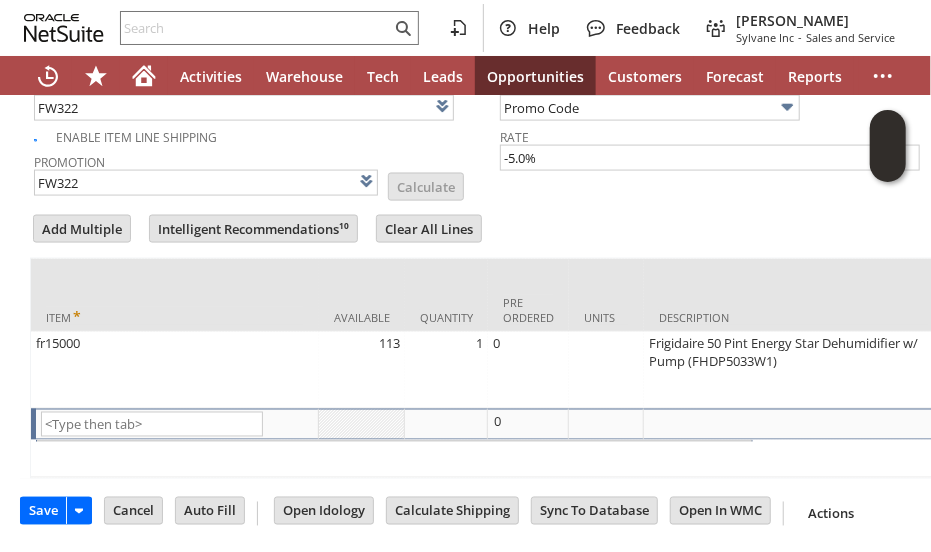 type 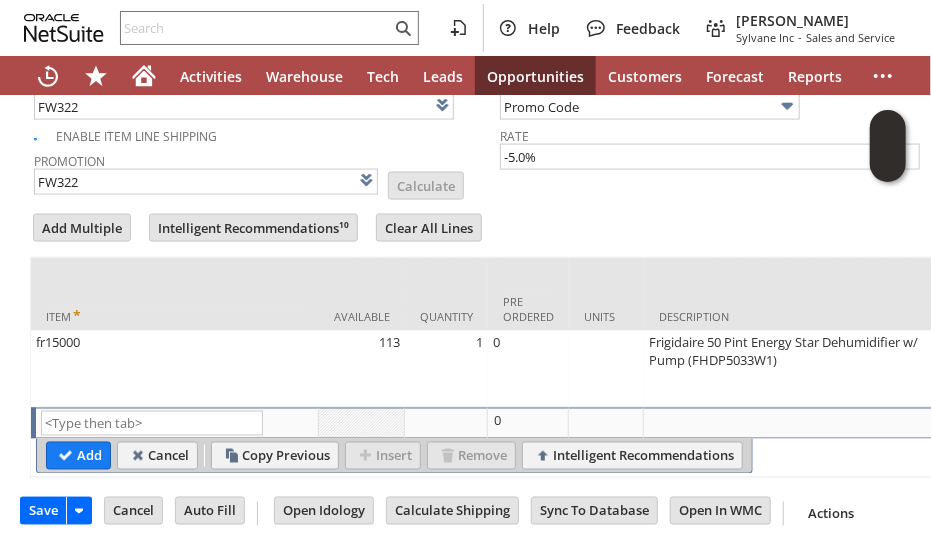 click on "Add Multiple
Intelligent Recommendations¹⁰
Clear All Lines
Line Items
All
Item
*
Available
Quantity
Pre Ordered
Units
Description
Price Level" at bounding box center (500, 345) 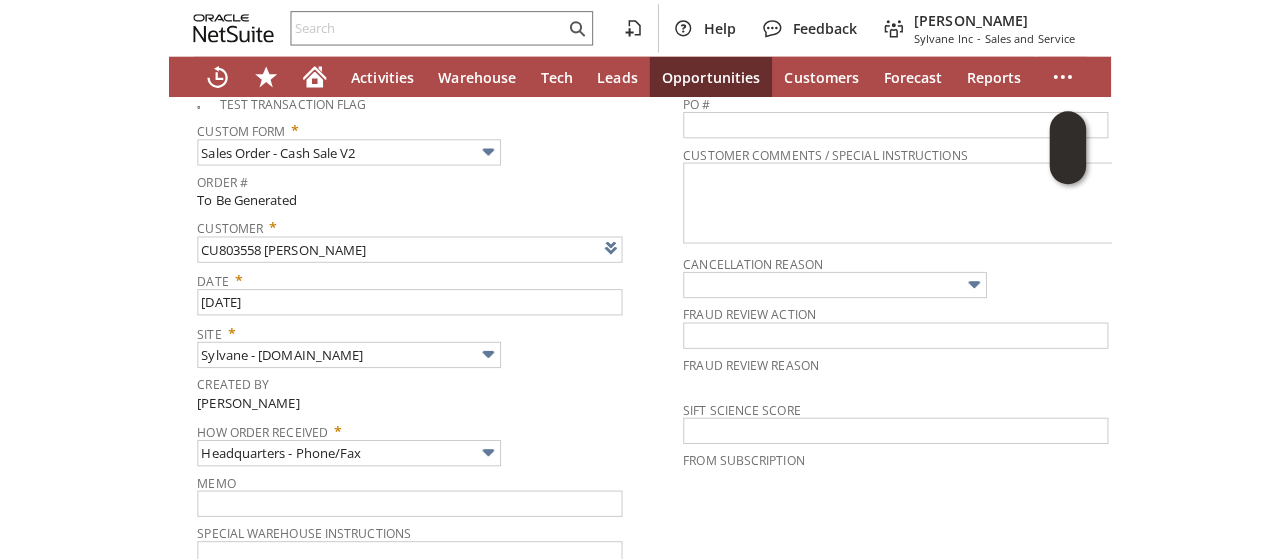 scroll, scrollTop: 0, scrollLeft: 0, axis: both 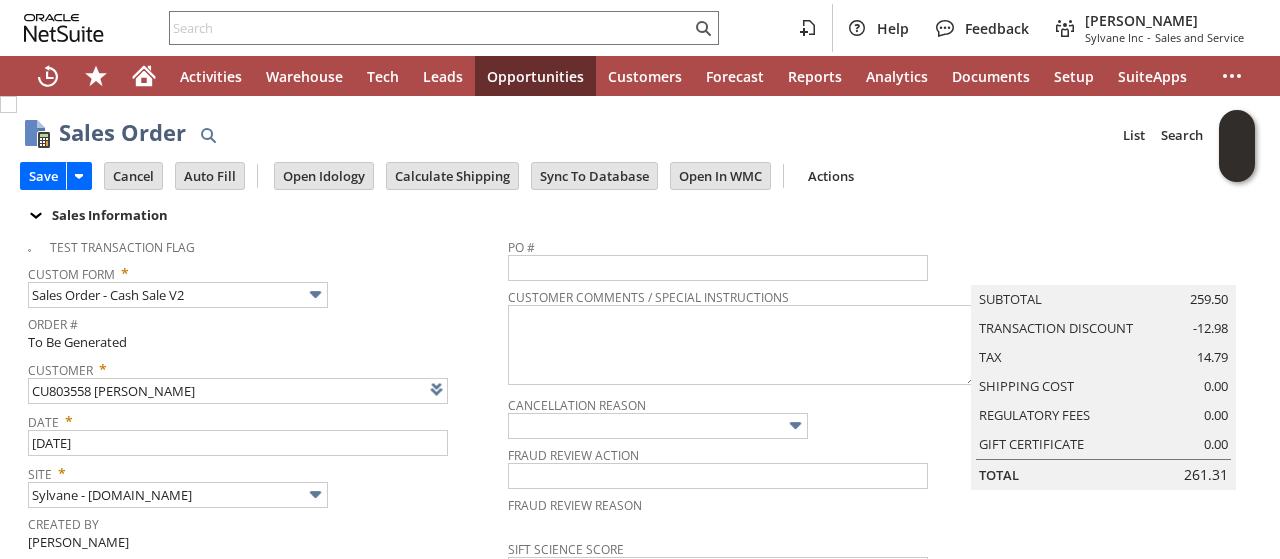 click on "Test Transaction Flag" at bounding box center [268, 243] 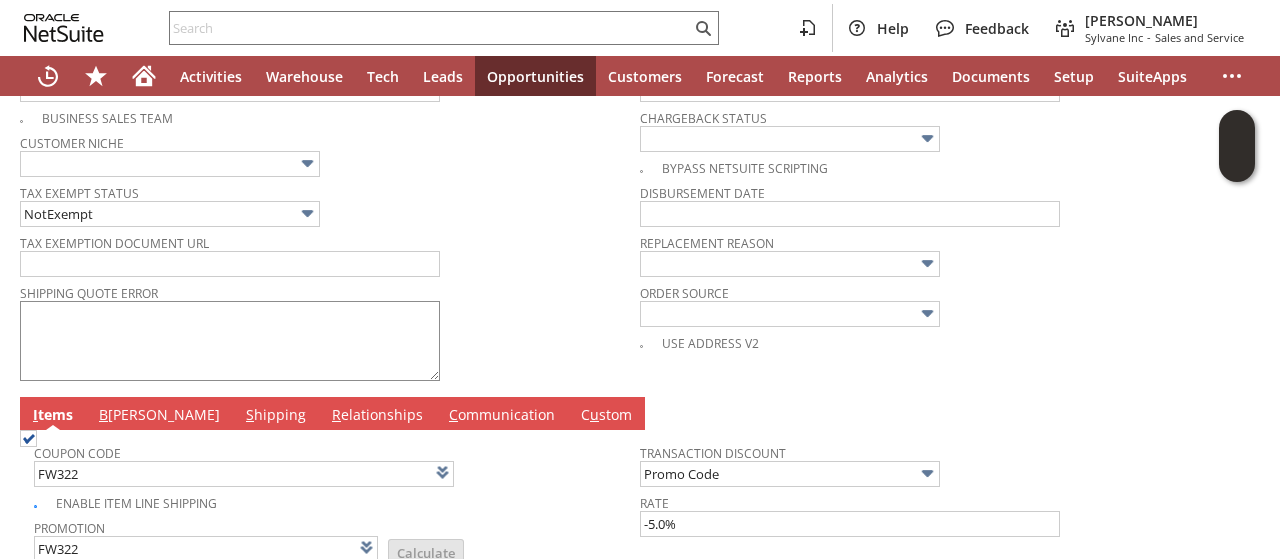 scroll, scrollTop: 800, scrollLeft: 0, axis: vertical 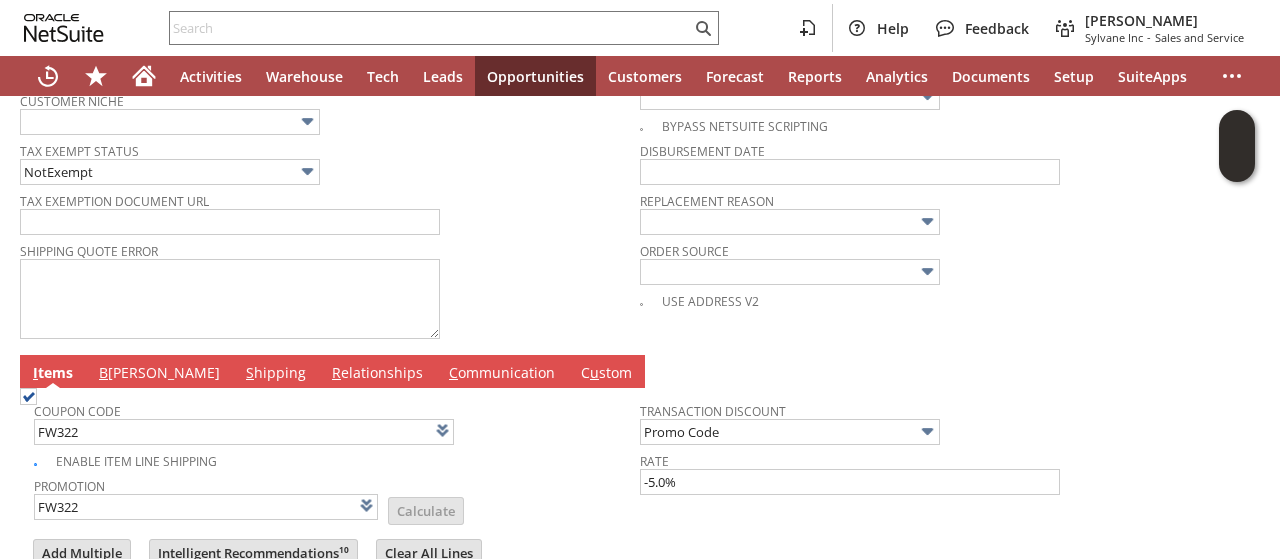 click on "B [PERSON_NAME]" at bounding box center [159, 374] 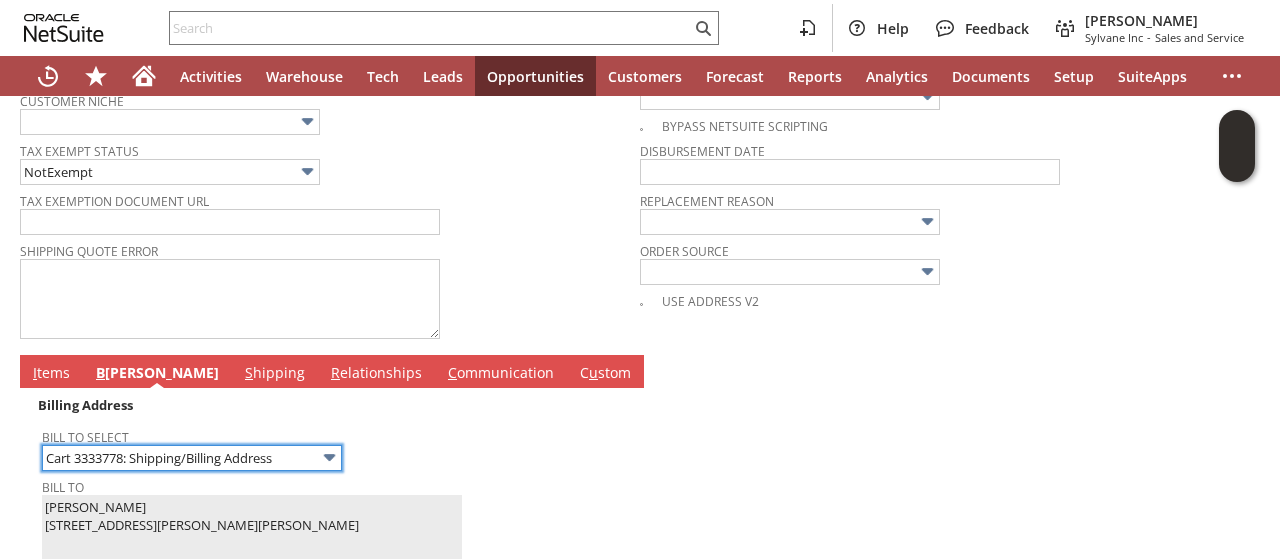 scroll, scrollTop: 1000, scrollLeft: 0, axis: vertical 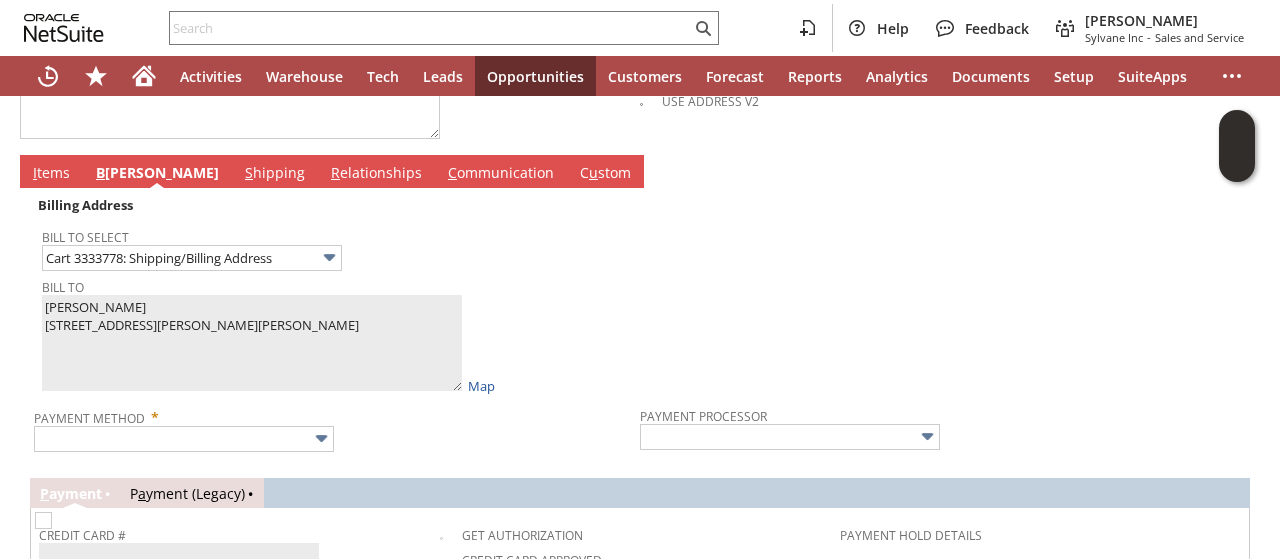 click on "Bill To
[PERSON_NAME]
[STREET_ADDRESS][PERSON_NAME][PERSON_NAME]
Map" at bounding box center (336, 334) 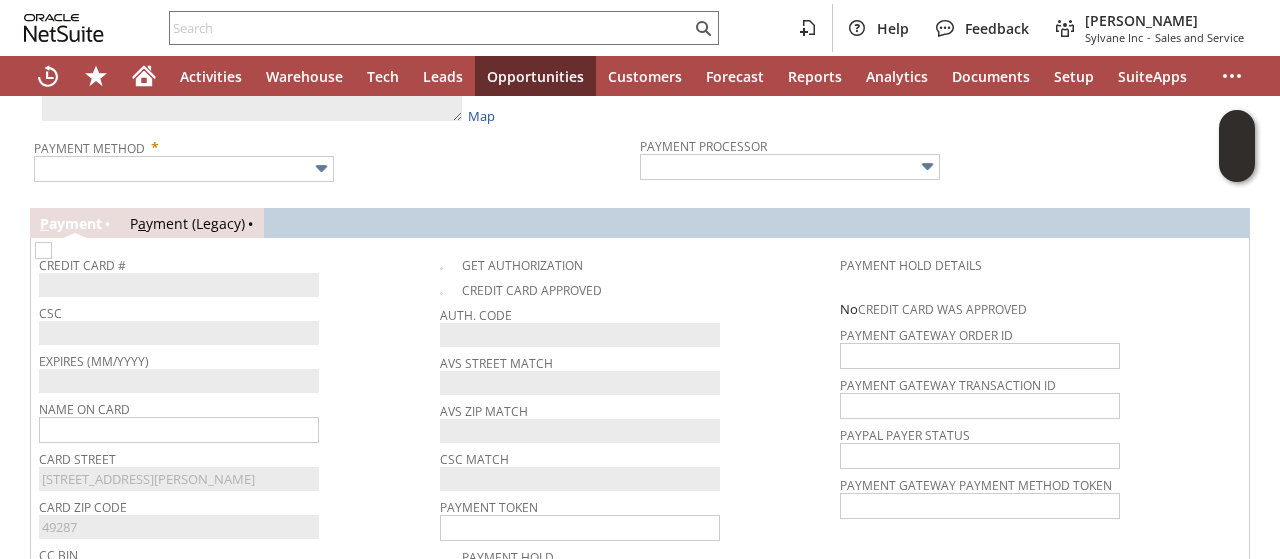 scroll, scrollTop: 1400, scrollLeft: 0, axis: vertical 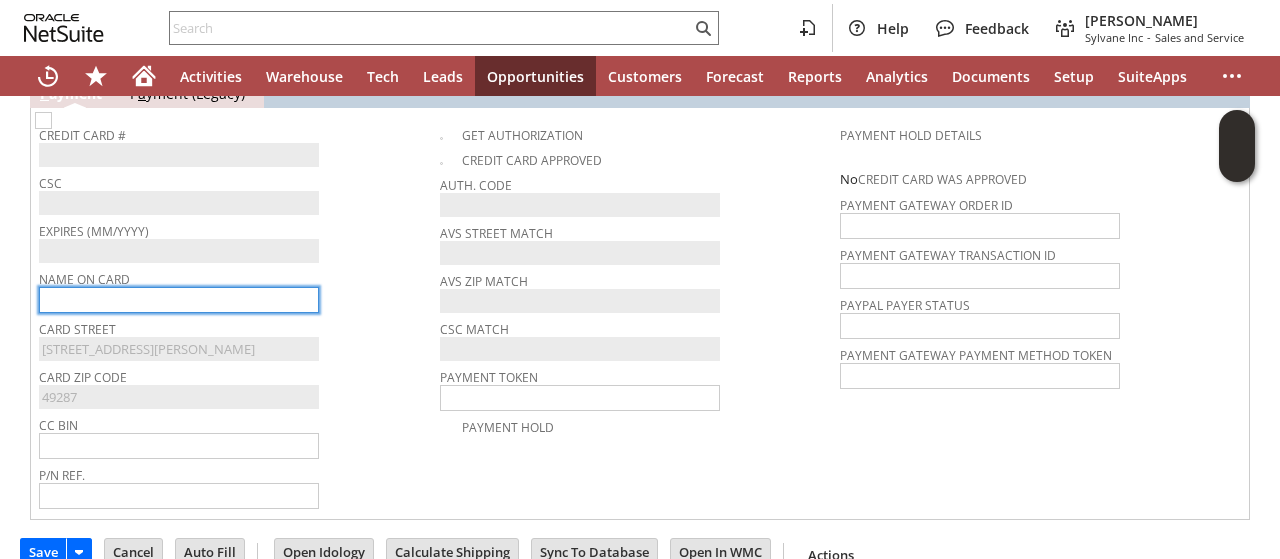 click at bounding box center (179, 300) 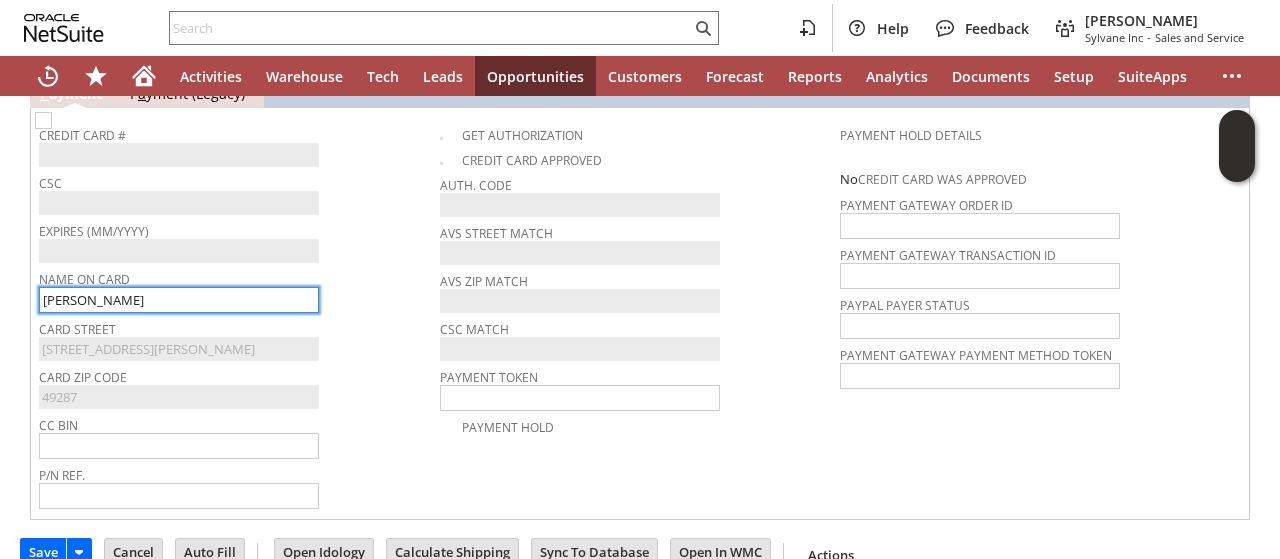 type on "[PERSON_NAME]" 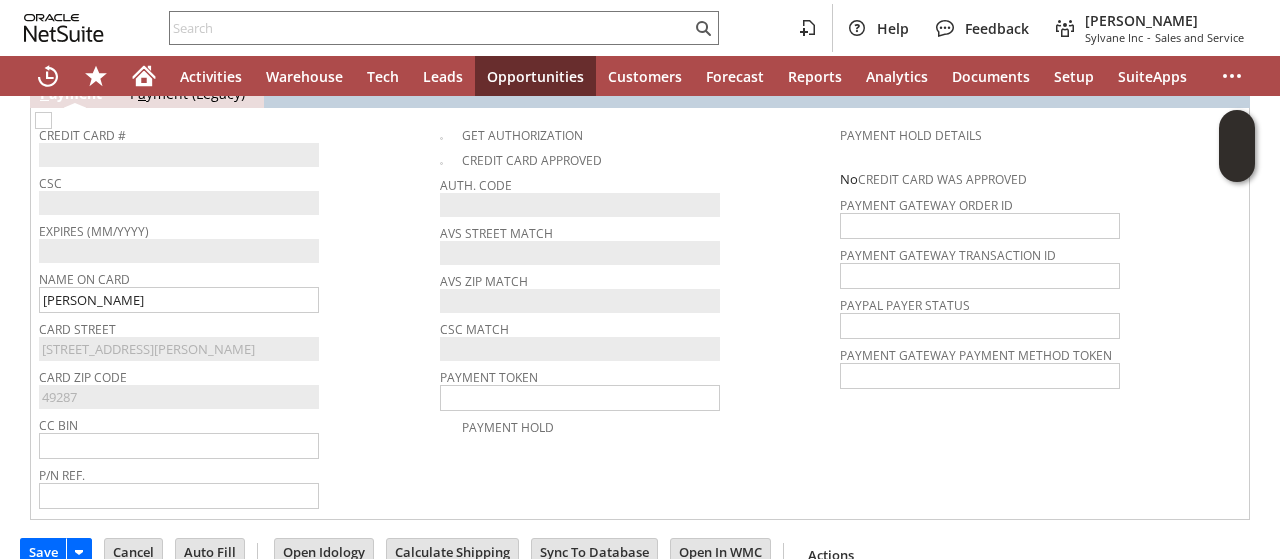 click on "Name On Card
[PERSON_NAME]" at bounding box center (234, 289) 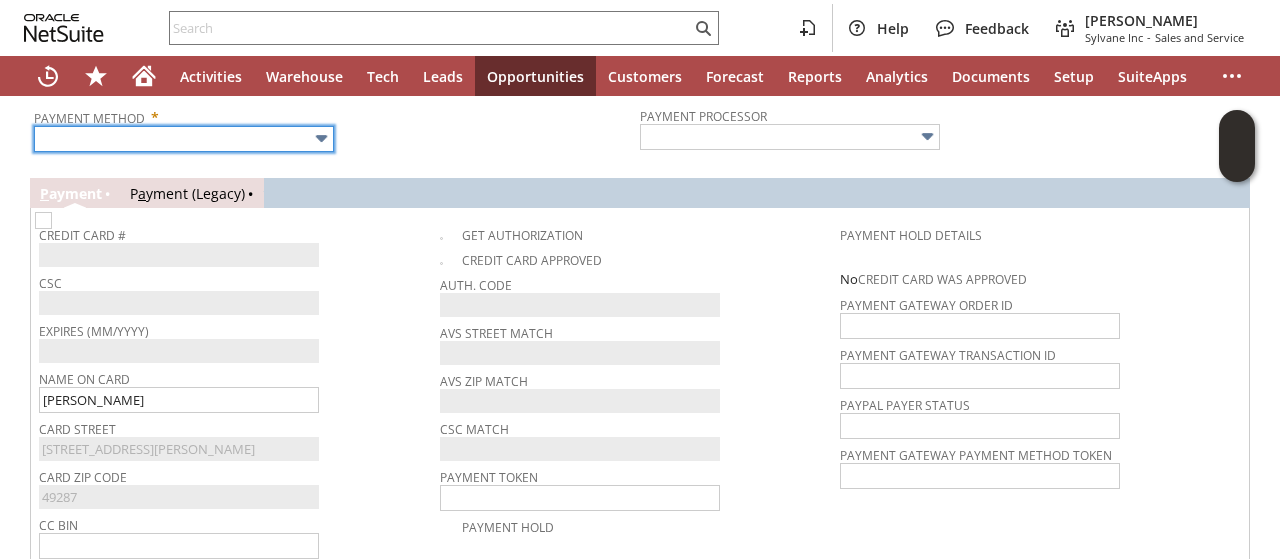 click at bounding box center (184, 139) 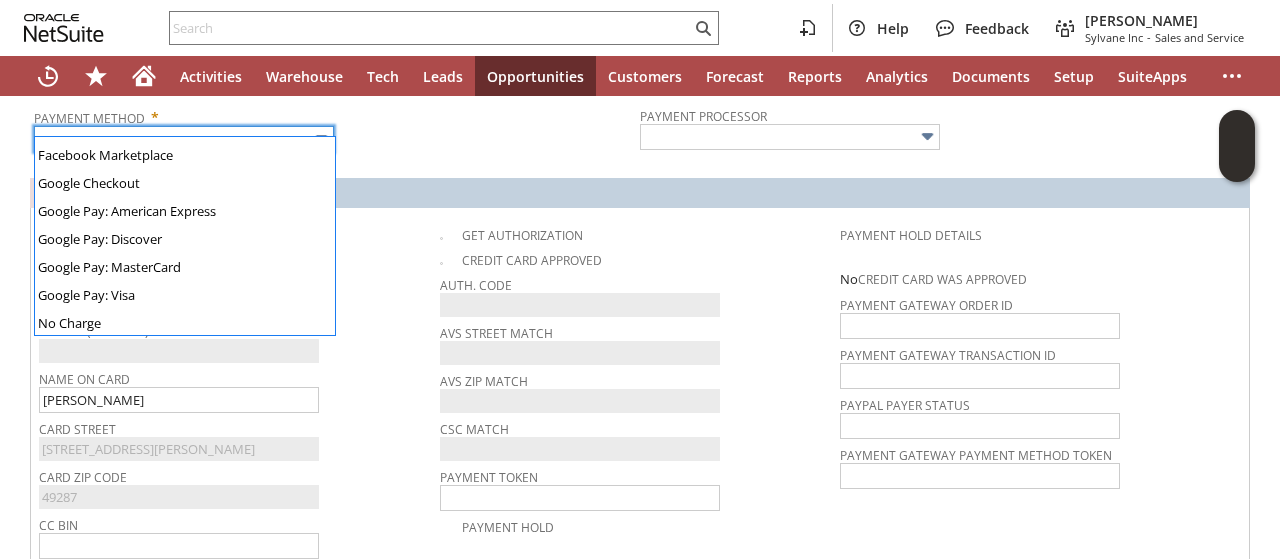 scroll, scrollTop: 558, scrollLeft: 0, axis: vertical 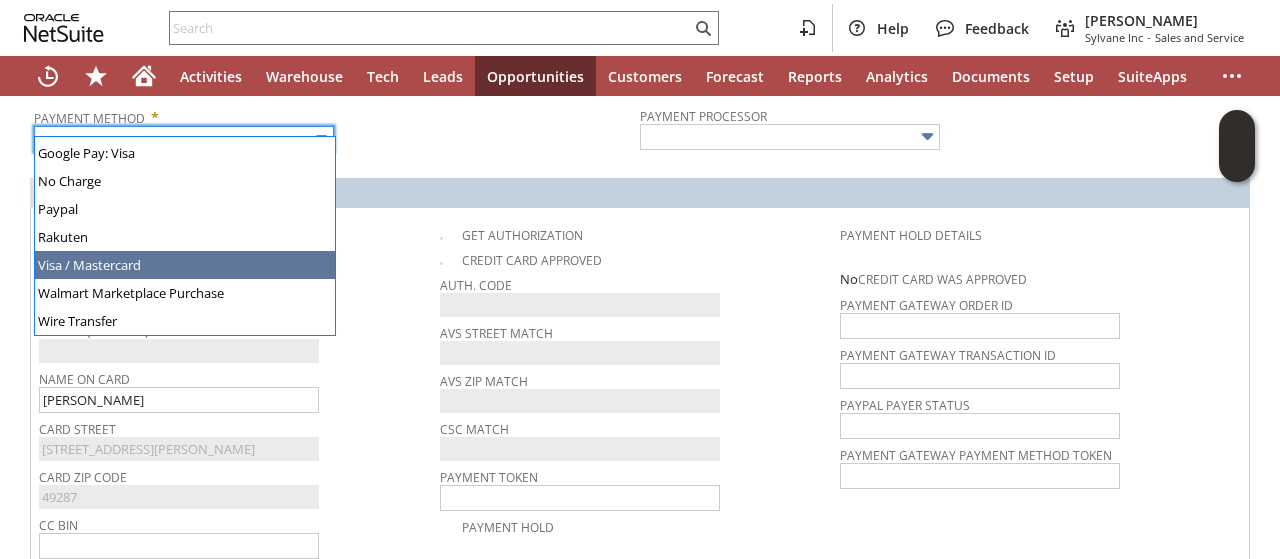 type on "Visa / Mastercard" 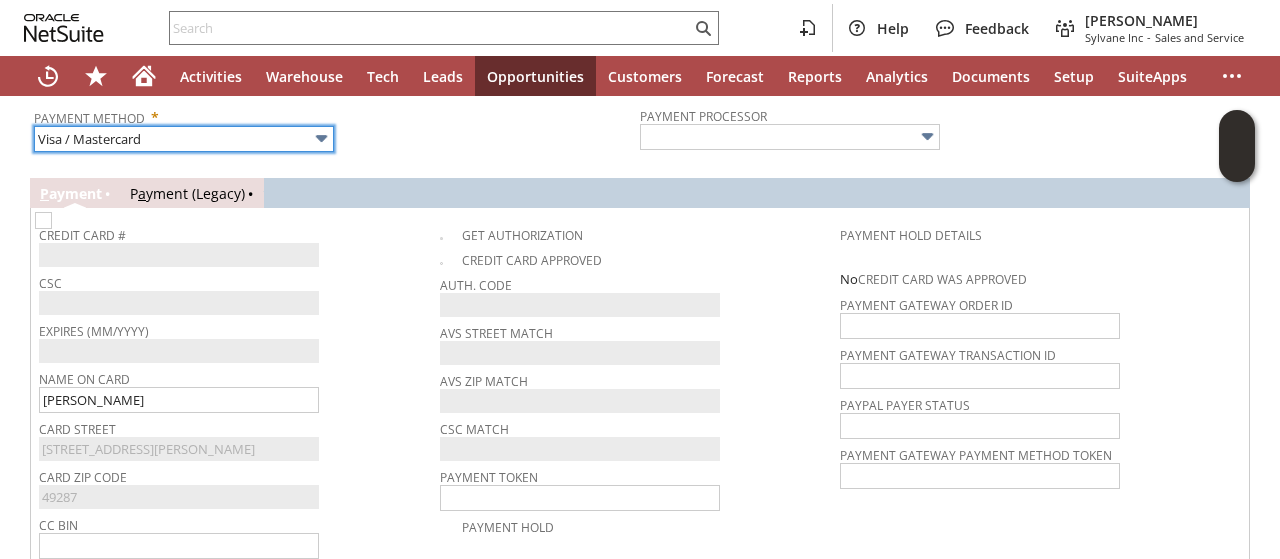 type on "Braintree" 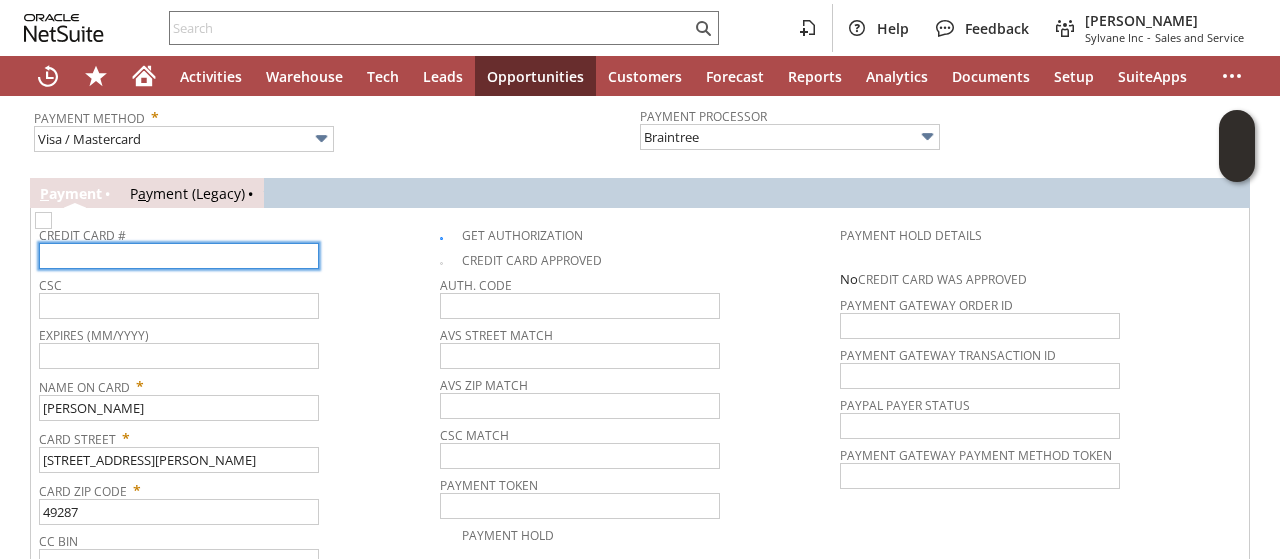 click at bounding box center (179, 256) 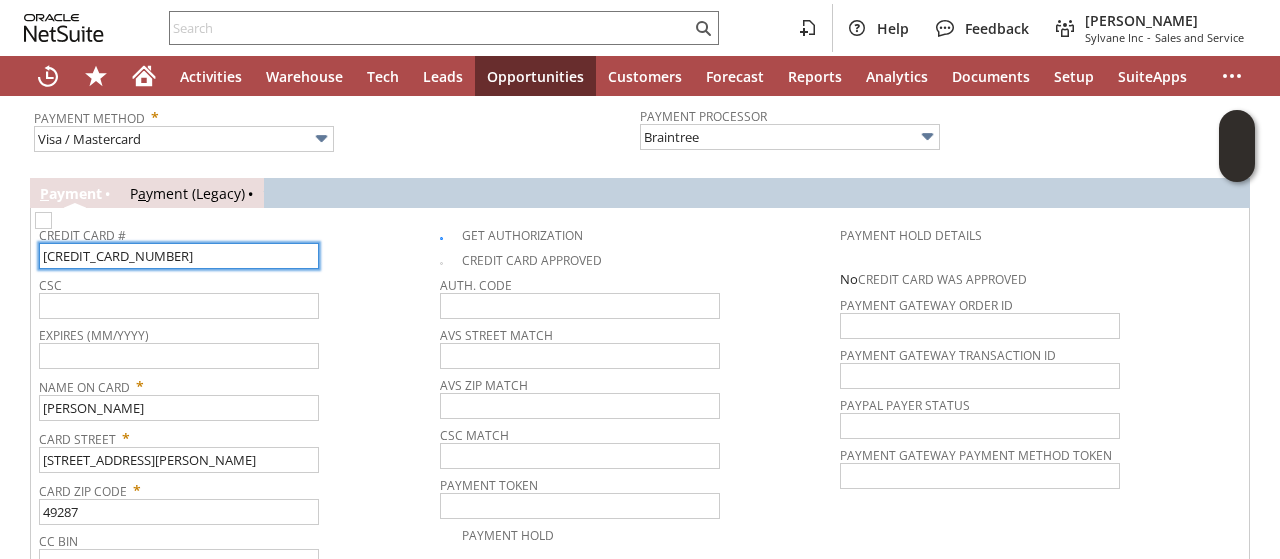 type on "[CREDIT_CARD_NUMBER]" 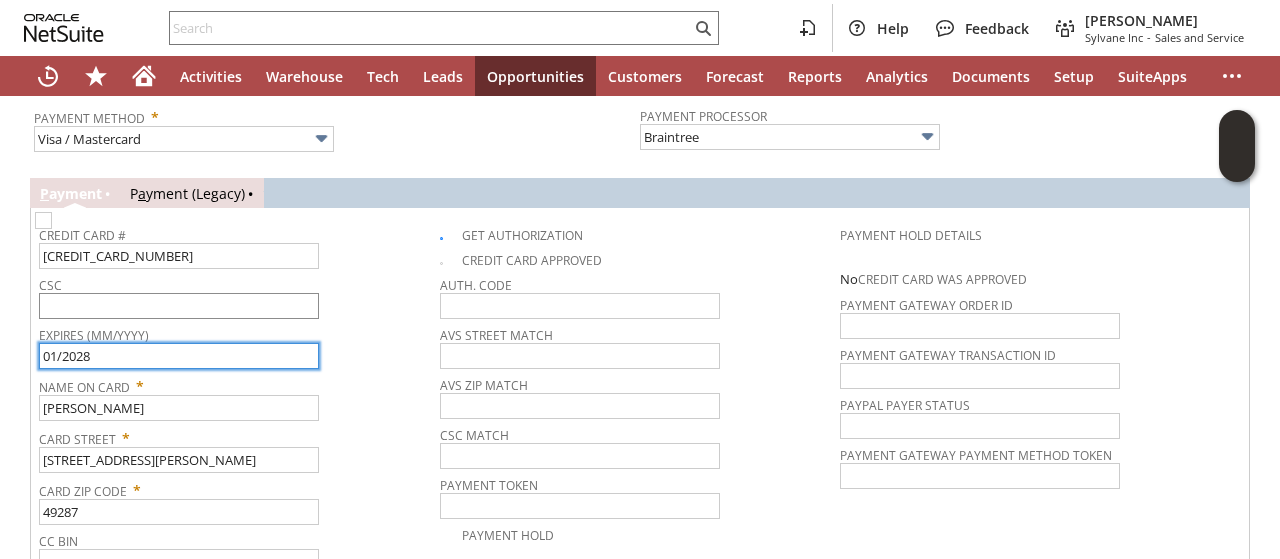 type on "01/2028" 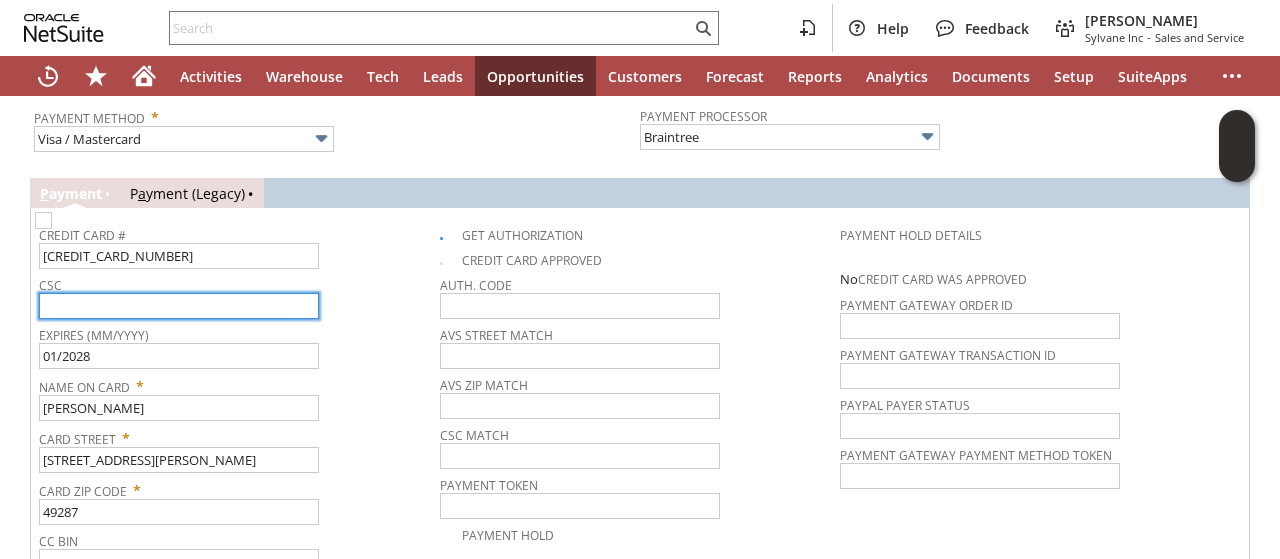 click at bounding box center [179, 306] 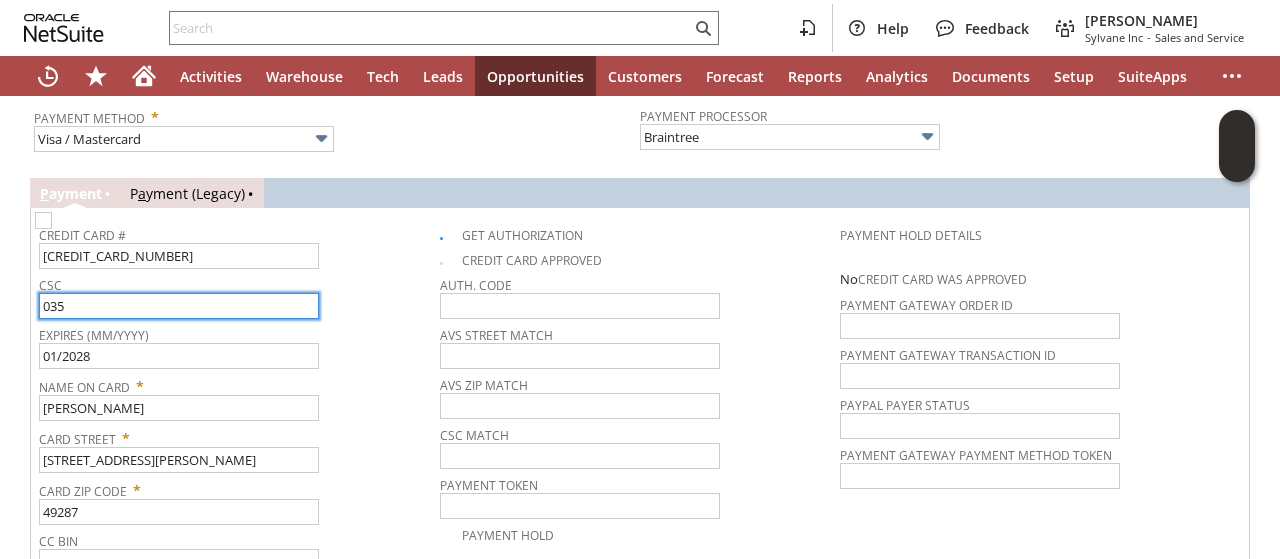 type on "035" 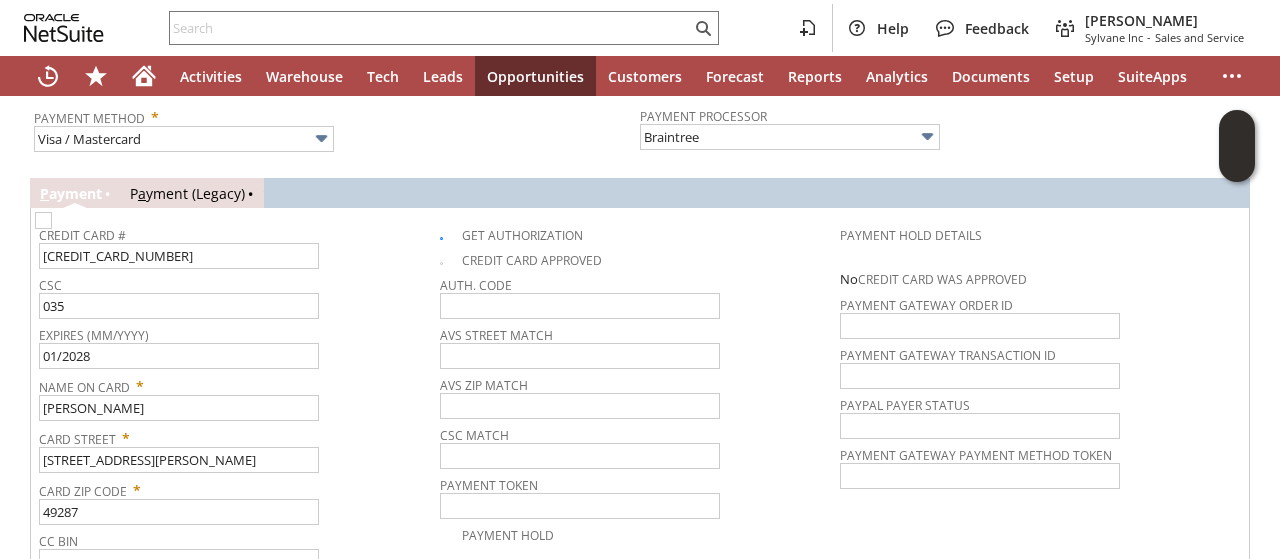 click on "CSC" at bounding box center (234, 282) 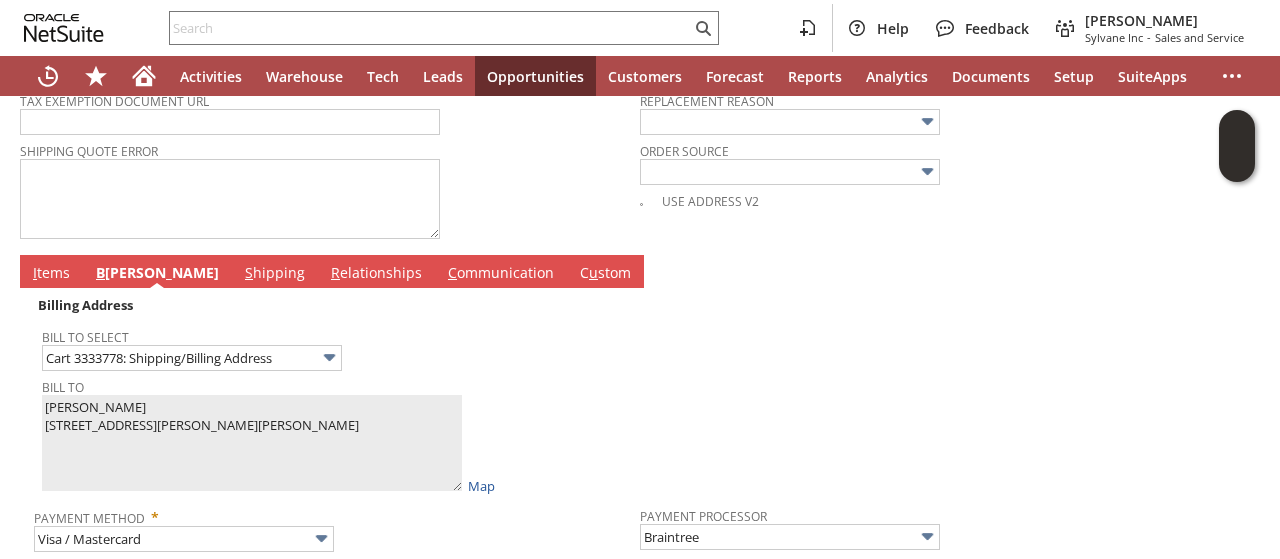click on "C ommunication" at bounding box center [501, 274] 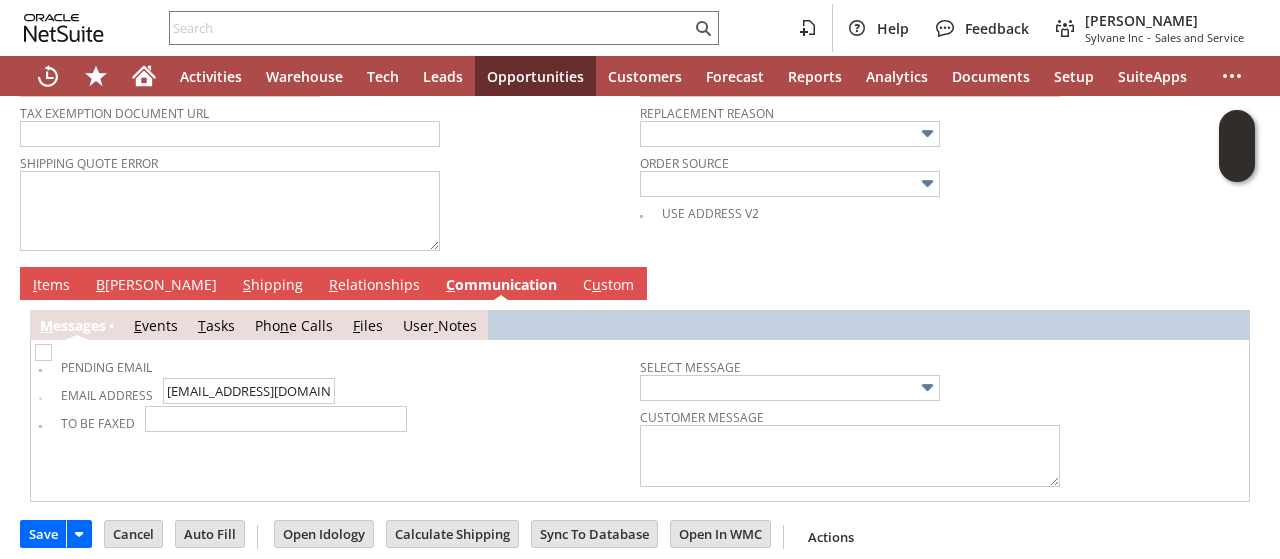 click on "To Be Faxed" at bounding box center [339, 420] 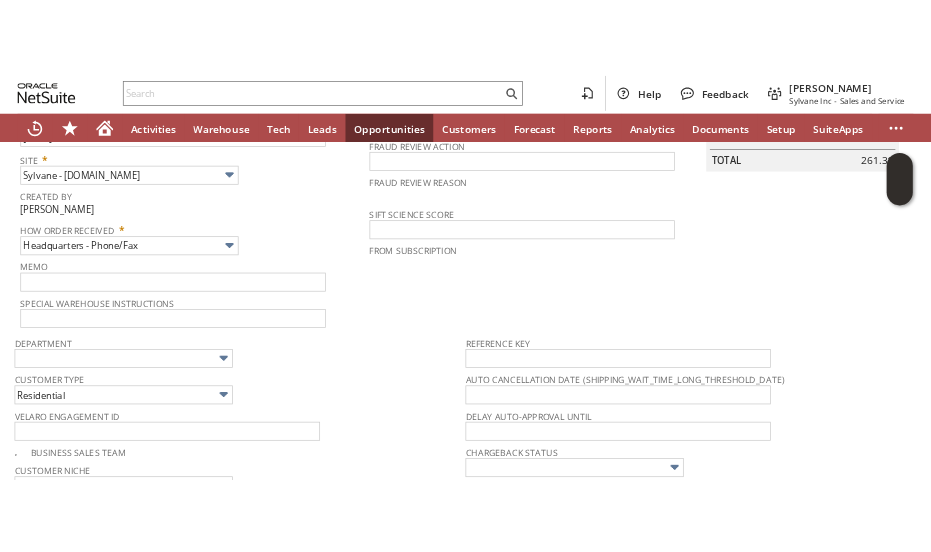 scroll, scrollTop: 0, scrollLeft: 0, axis: both 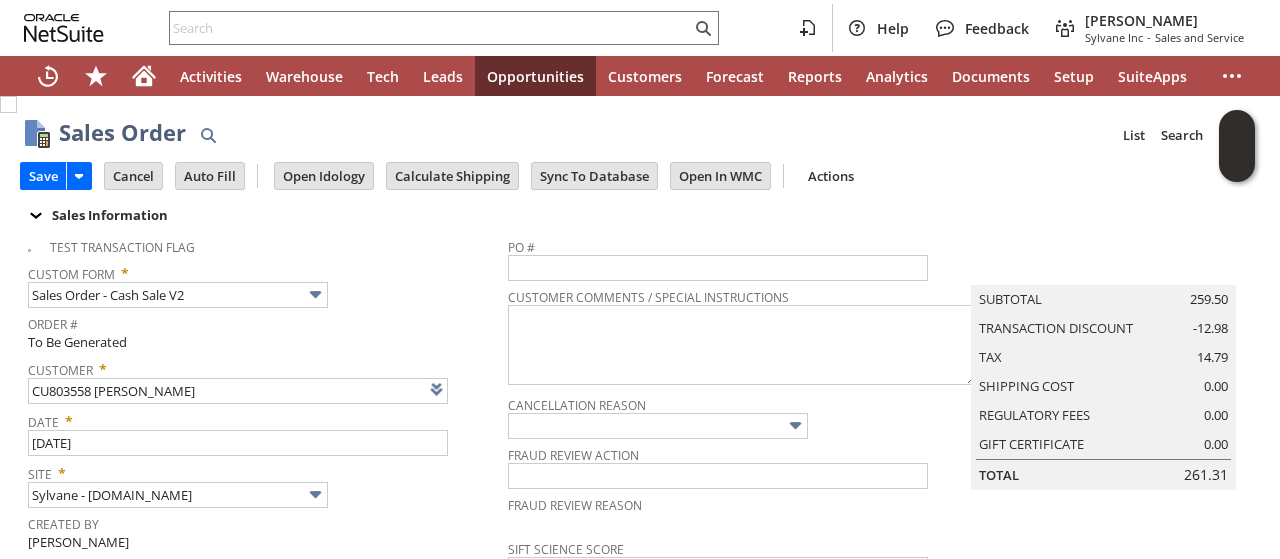click on "Save" at bounding box center (43, 176) 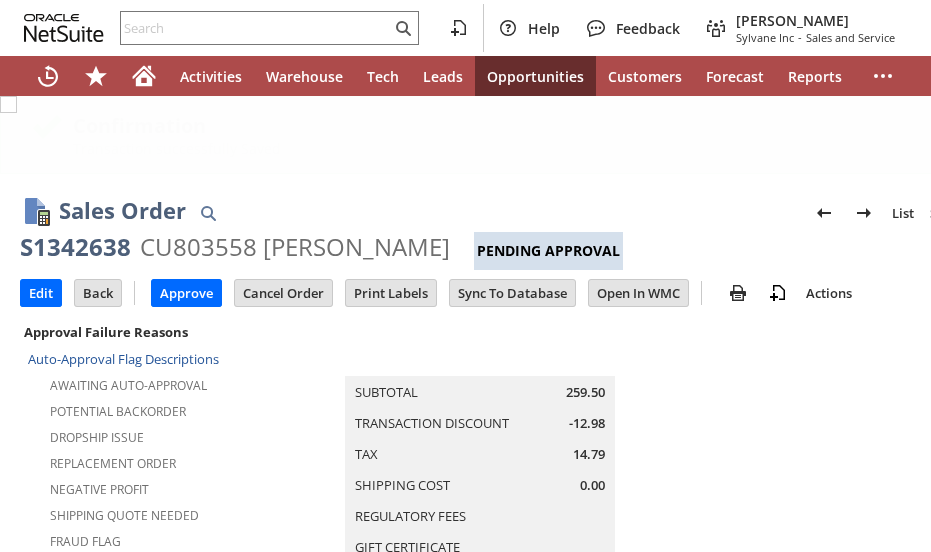 scroll, scrollTop: 0, scrollLeft: 0, axis: both 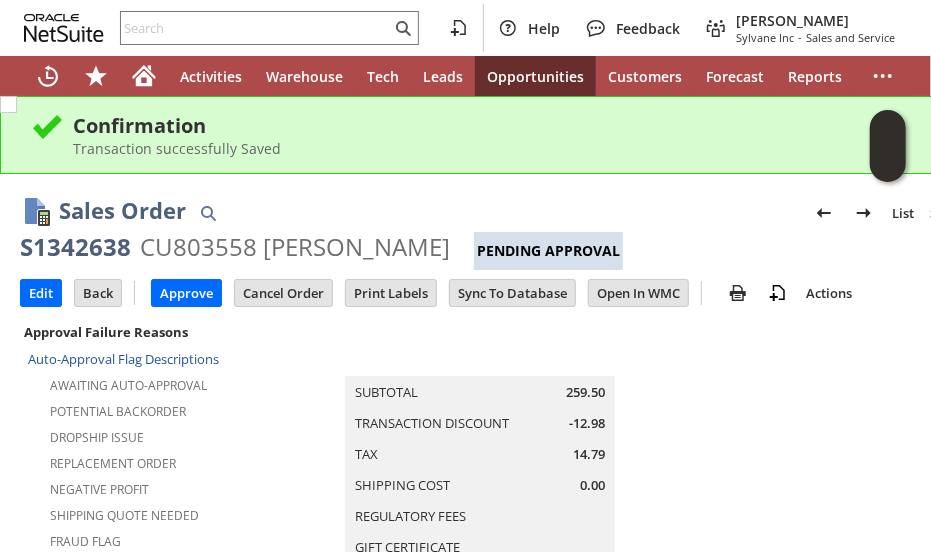 click on "Sales Order
List
Search" at bounding box center (519, 212) 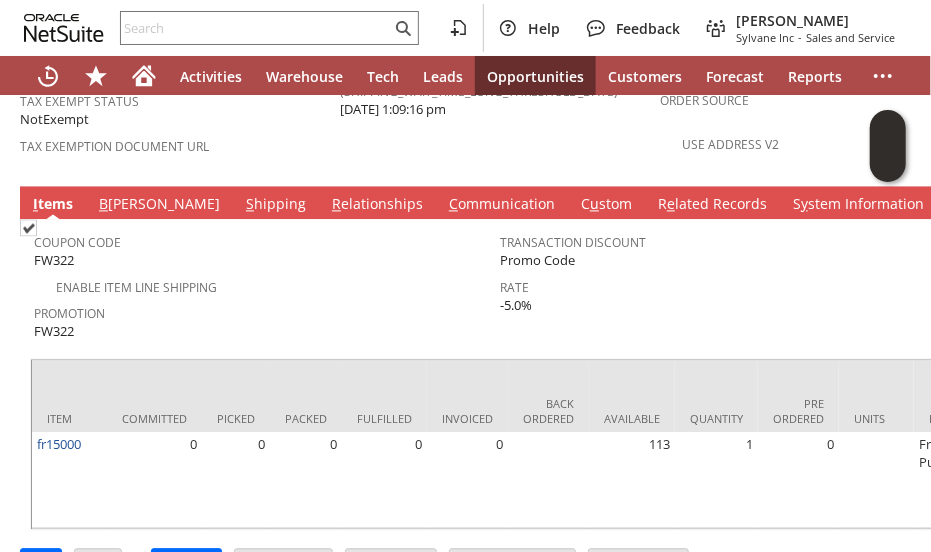 scroll, scrollTop: 1566, scrollLeft: 0, axis: vertical 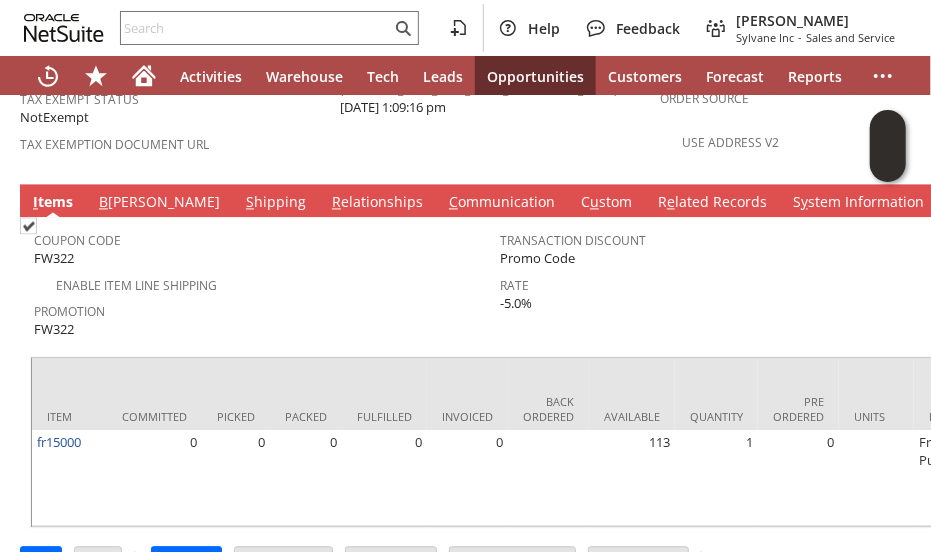 click on "Promotion" at bounding box center (262, 308) 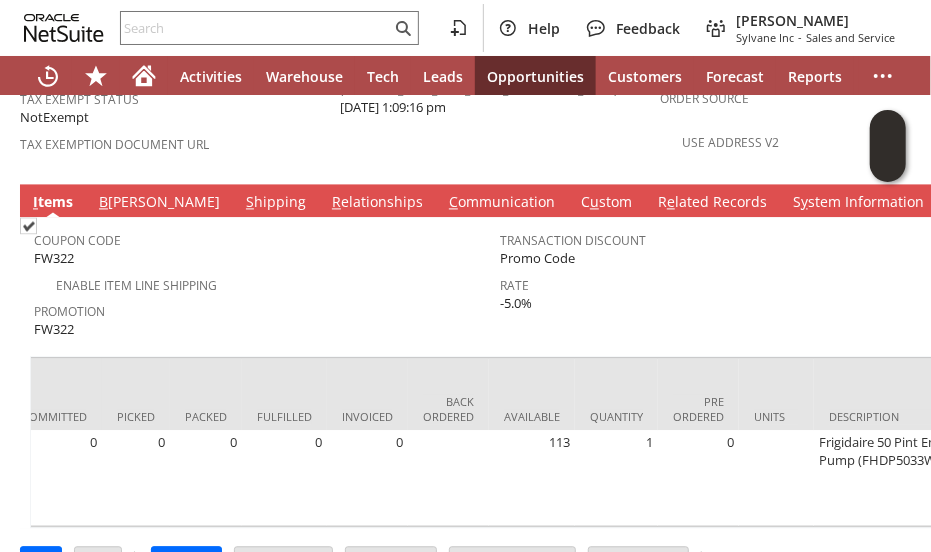 scroll, scrollTop: 0, scrollLeft: 97, axis: horizontal 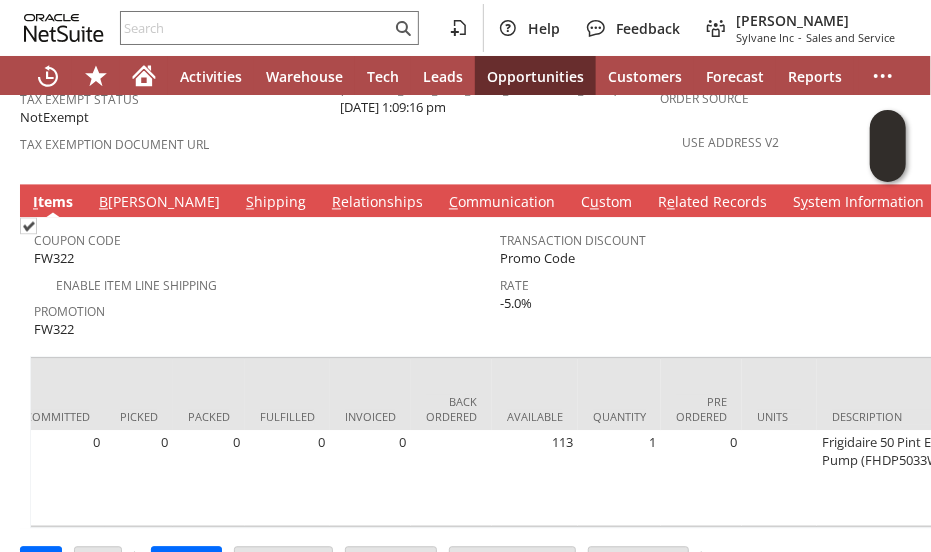 click on "Enable Item Line Shipping" at bounding box center (267, 283) 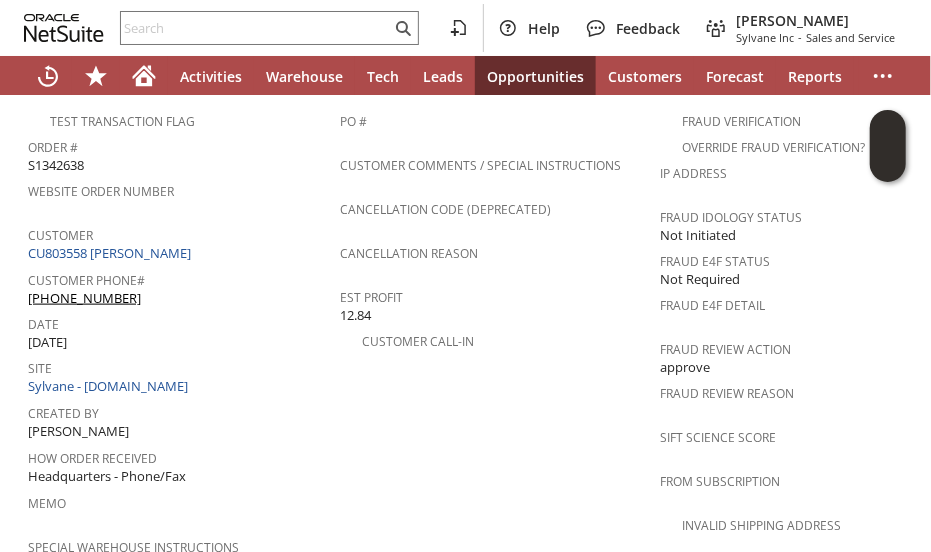 scroll, scrollTop: 0, scrollLeft: 0, axis: both 